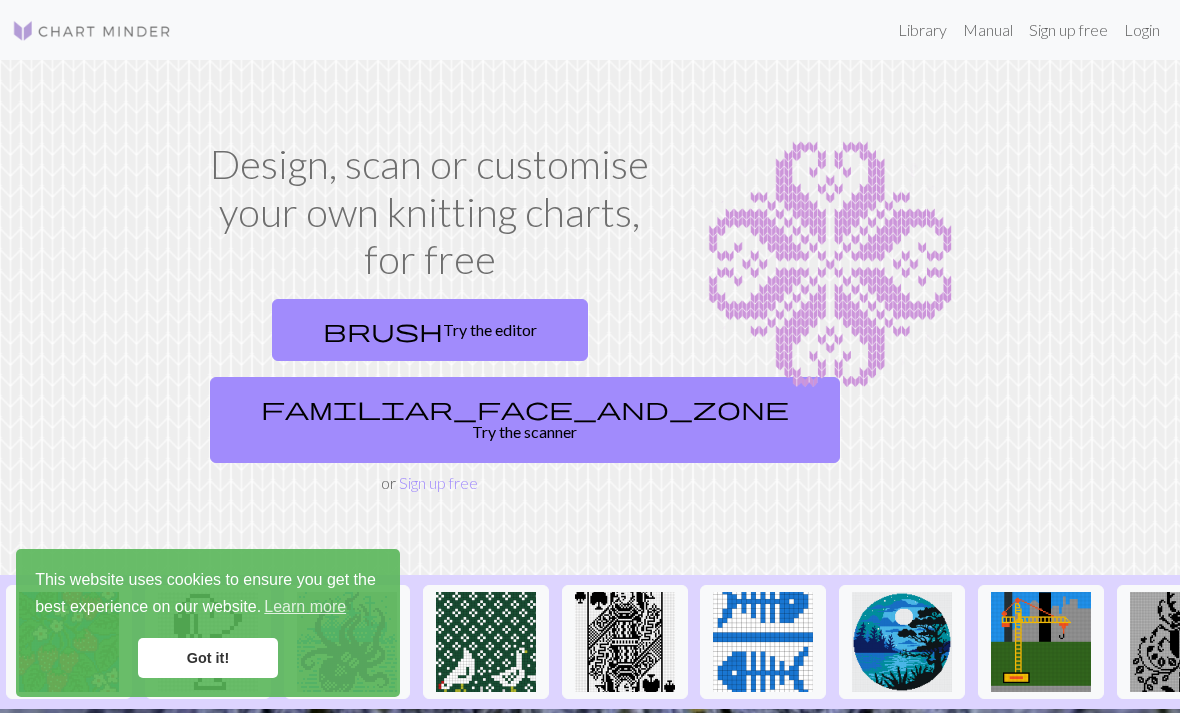 scroll, scrollTop: 0, scrollLeft: 0, axis: both 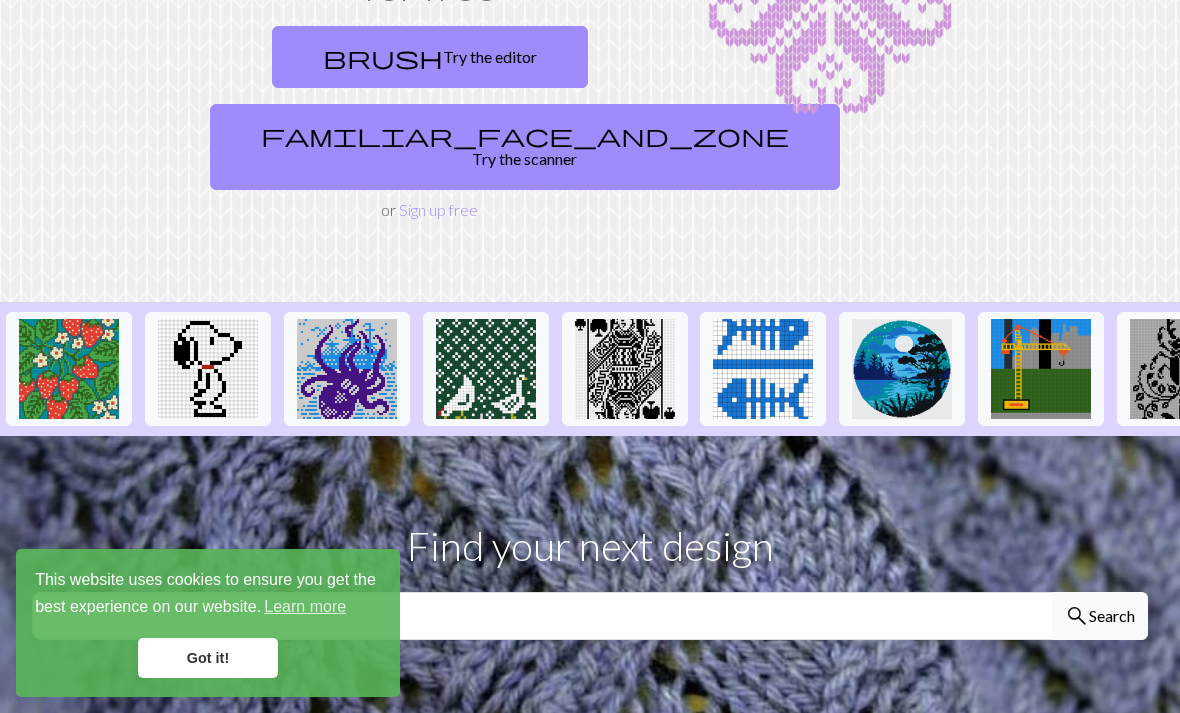 click on "Got it!" at bounding box center (208, 658) 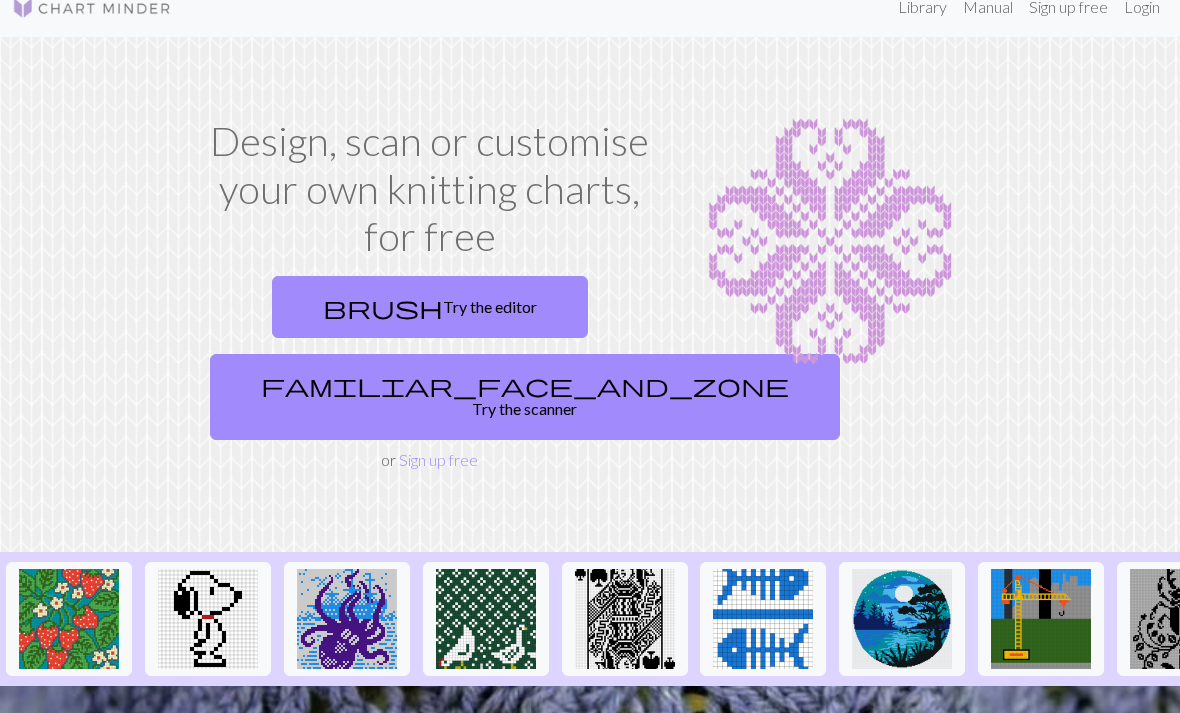 scroll, scrollTop: 0, scrollLeft: 0, axis: both 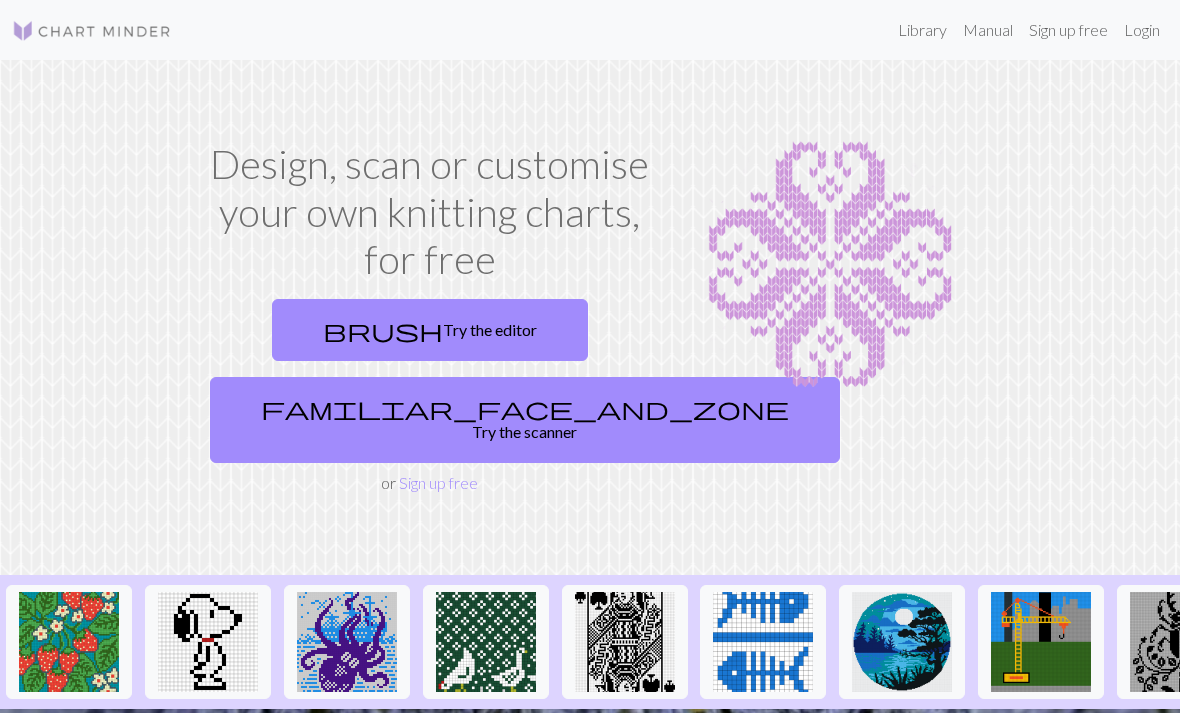 click on "brush  Try the editor" at bounding box center [430, 330] 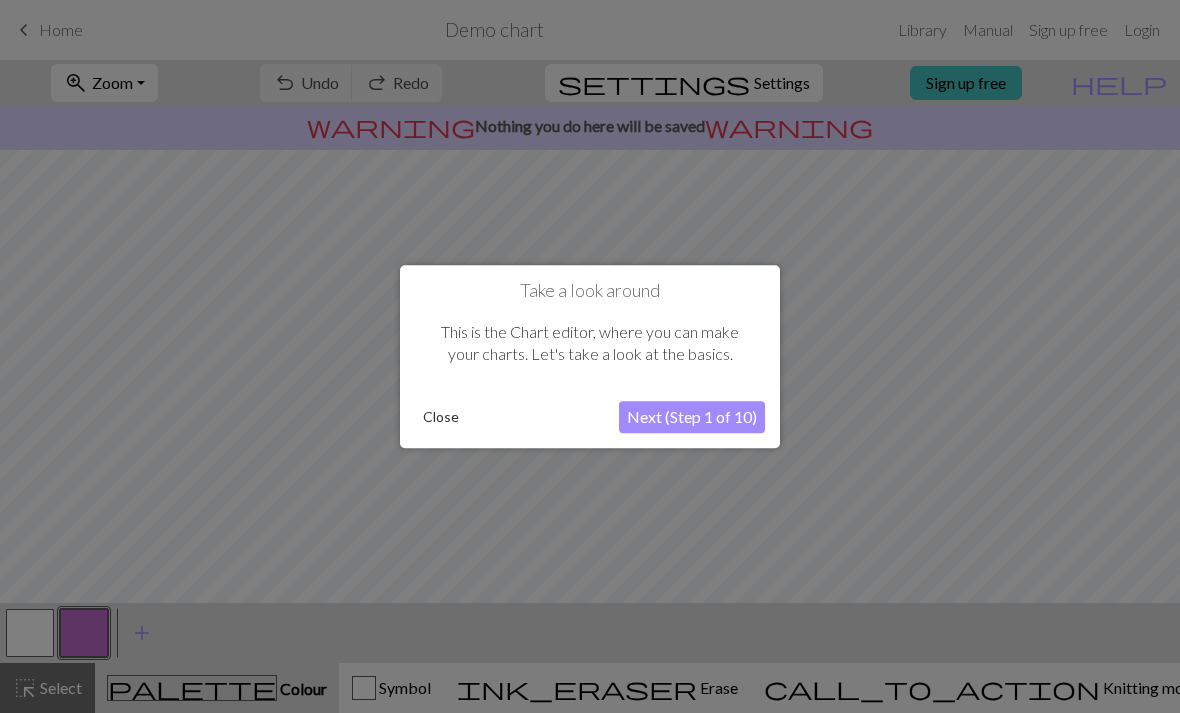 click on "Next (Step 1 of 10)" at bounding box center (692, 417) 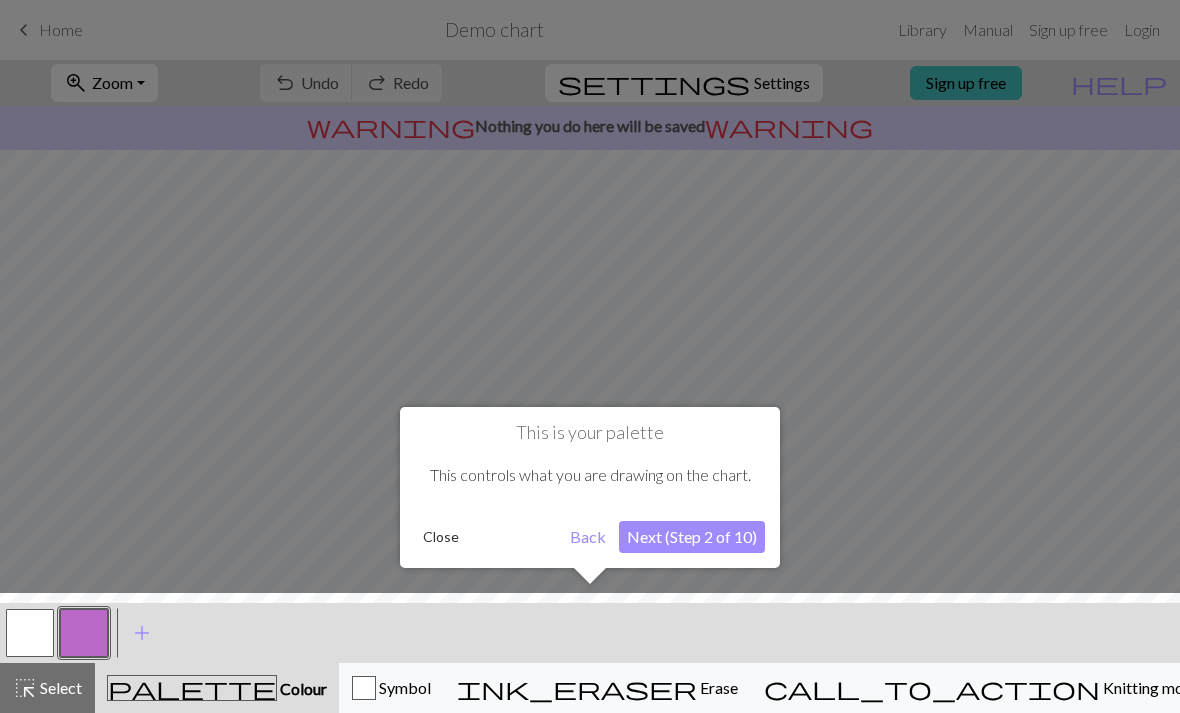 click on "Back" at bounding box center [588, 537] 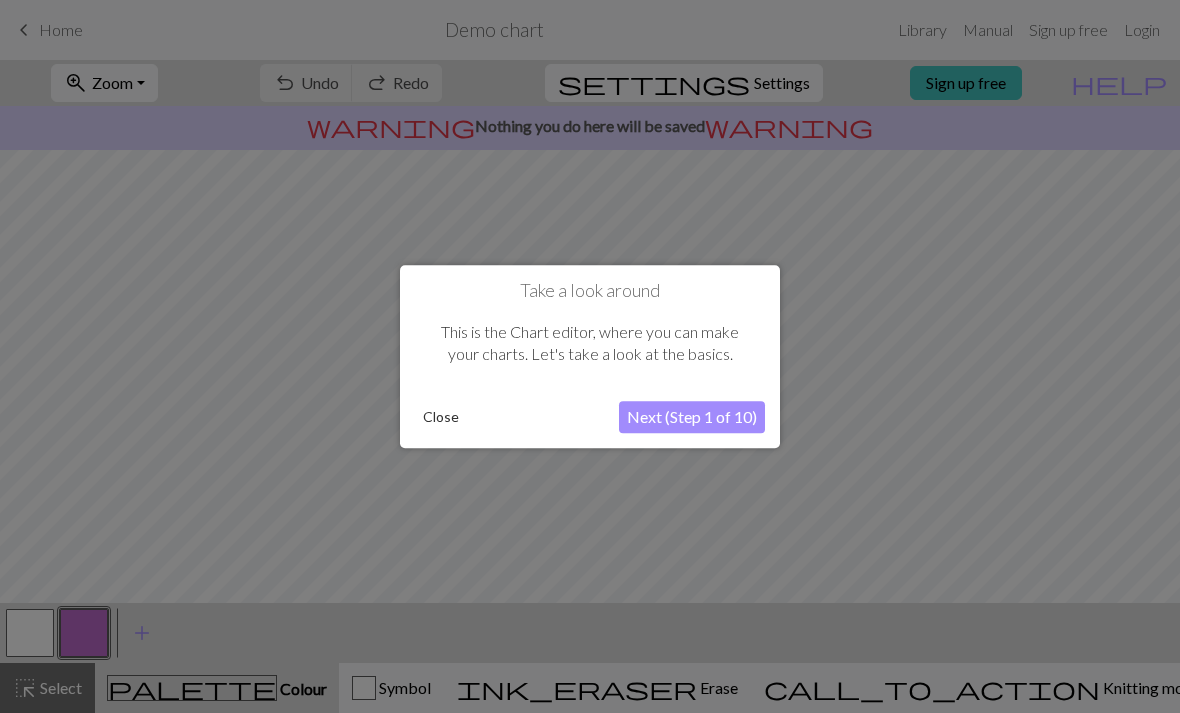 click on "Next (Step 1 of 10)" at bounding box center [692, 417] 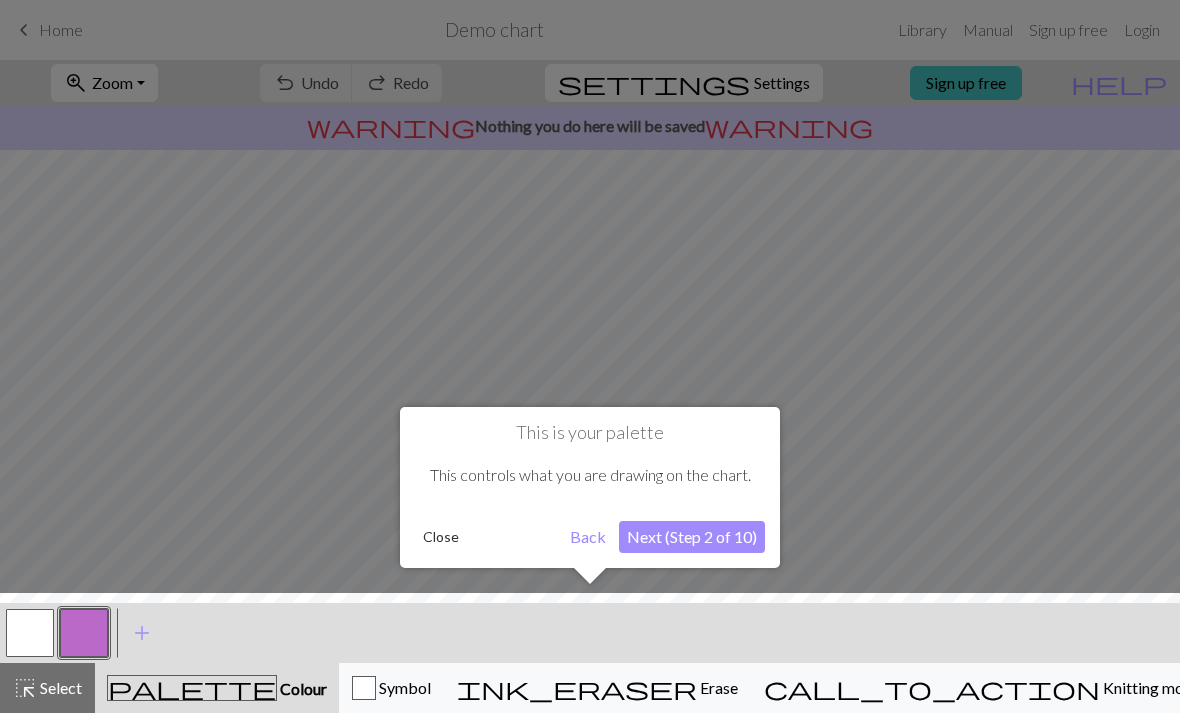 click on "Next (Step 2 of 10)" at bounding box center (692, 537) 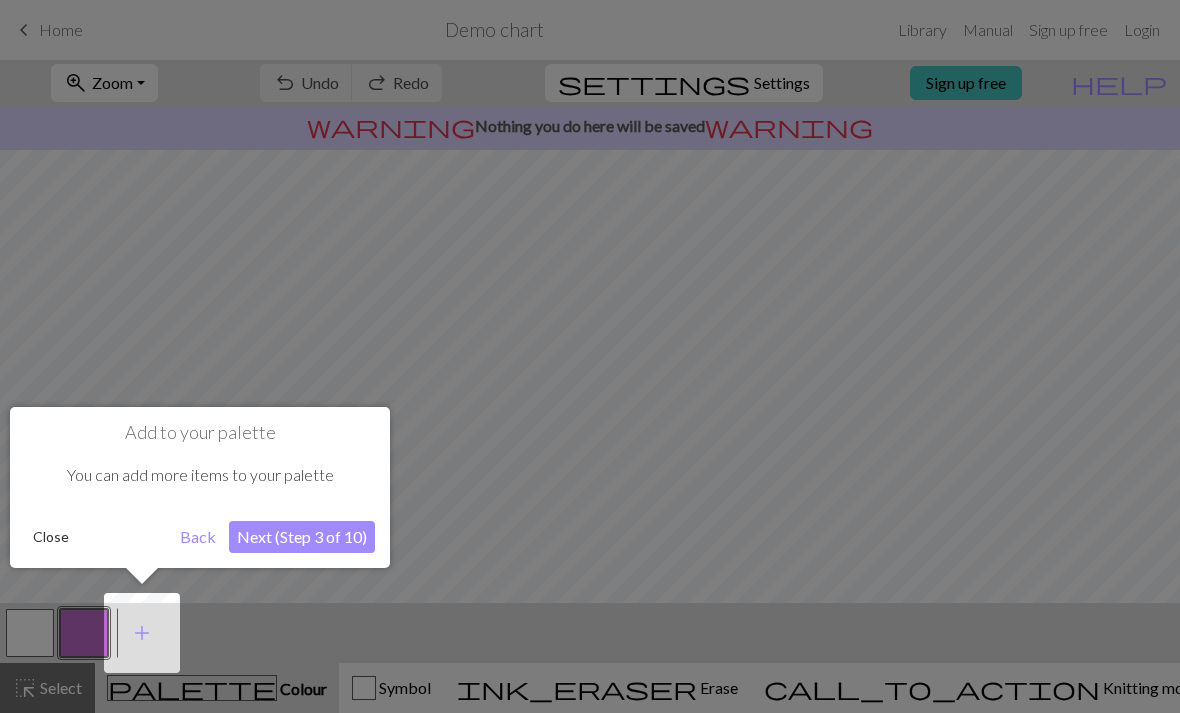 click on "Next (Step 3 of 10)" at bounding box center (302, 537) 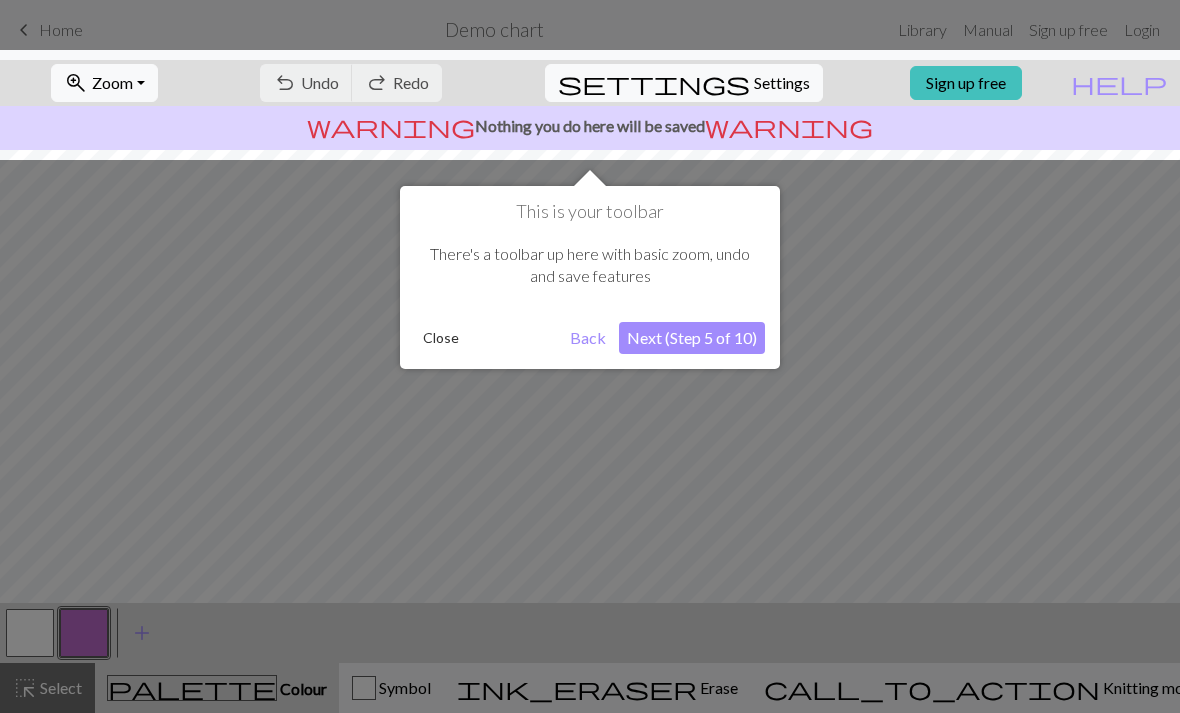 click on "Next (Step 5 of 10)" at bounding box center [692, 338] 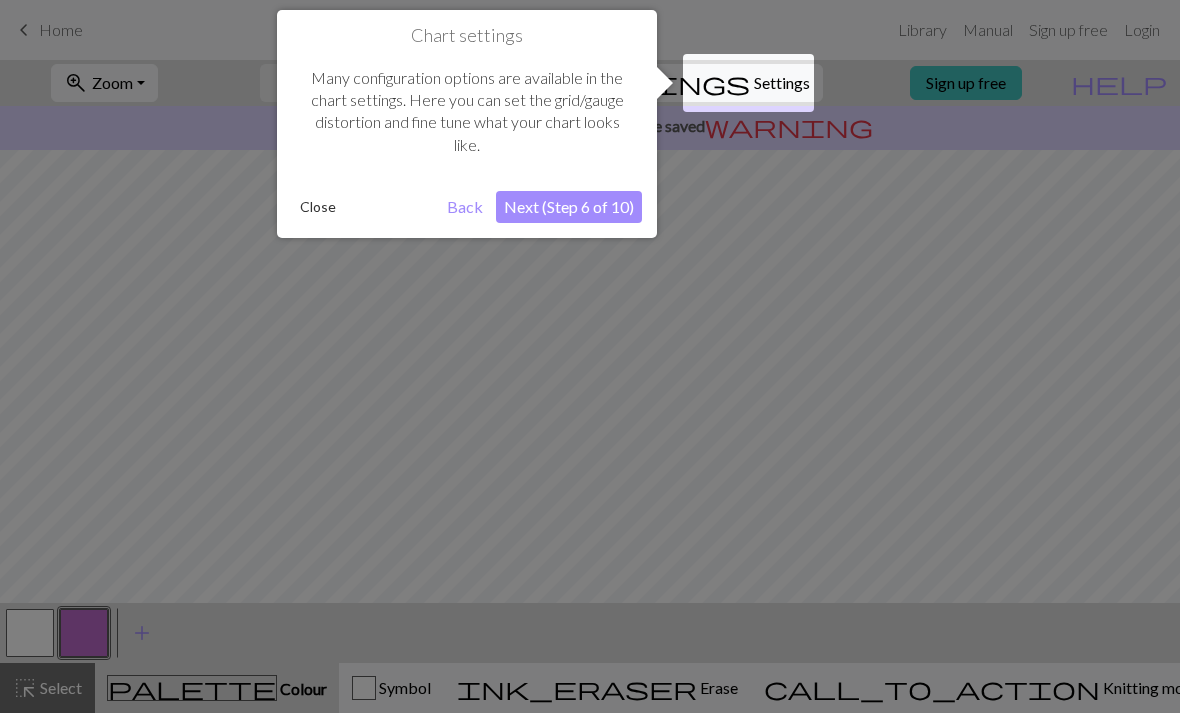 click on "Next (Step 6 of 10)" at bounding box center (569, 207) 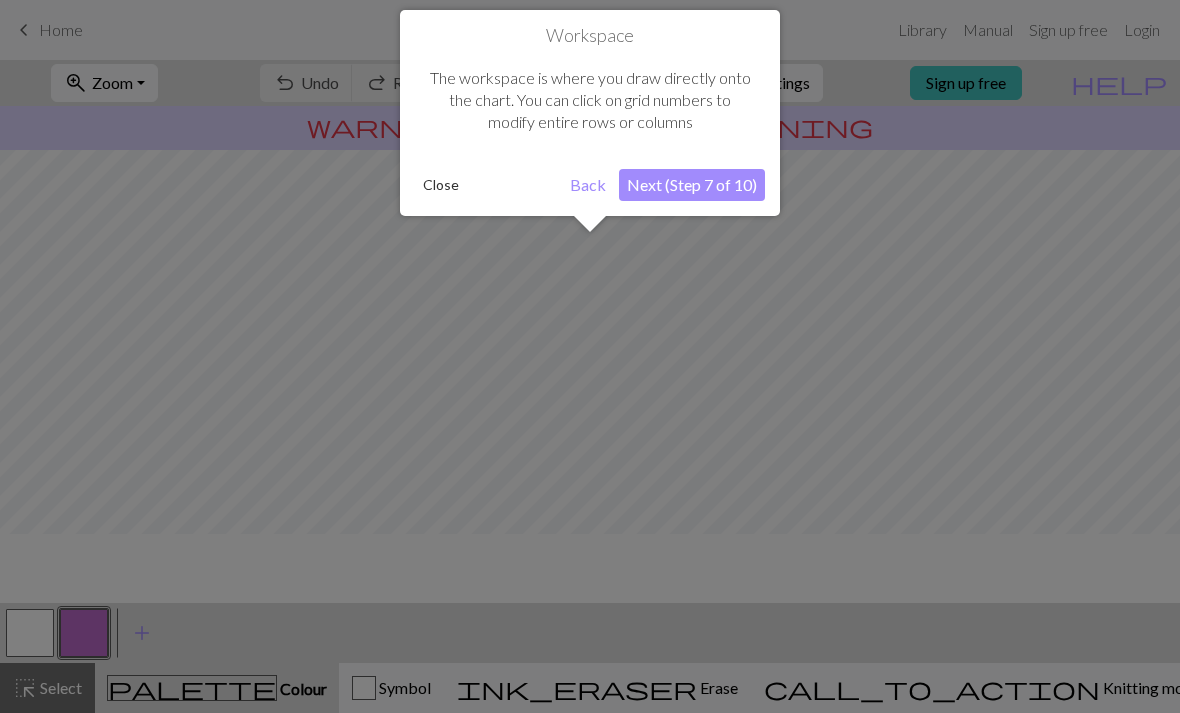 scroll, scrollTop: 120, scrollLeft: 0, axis: vertical 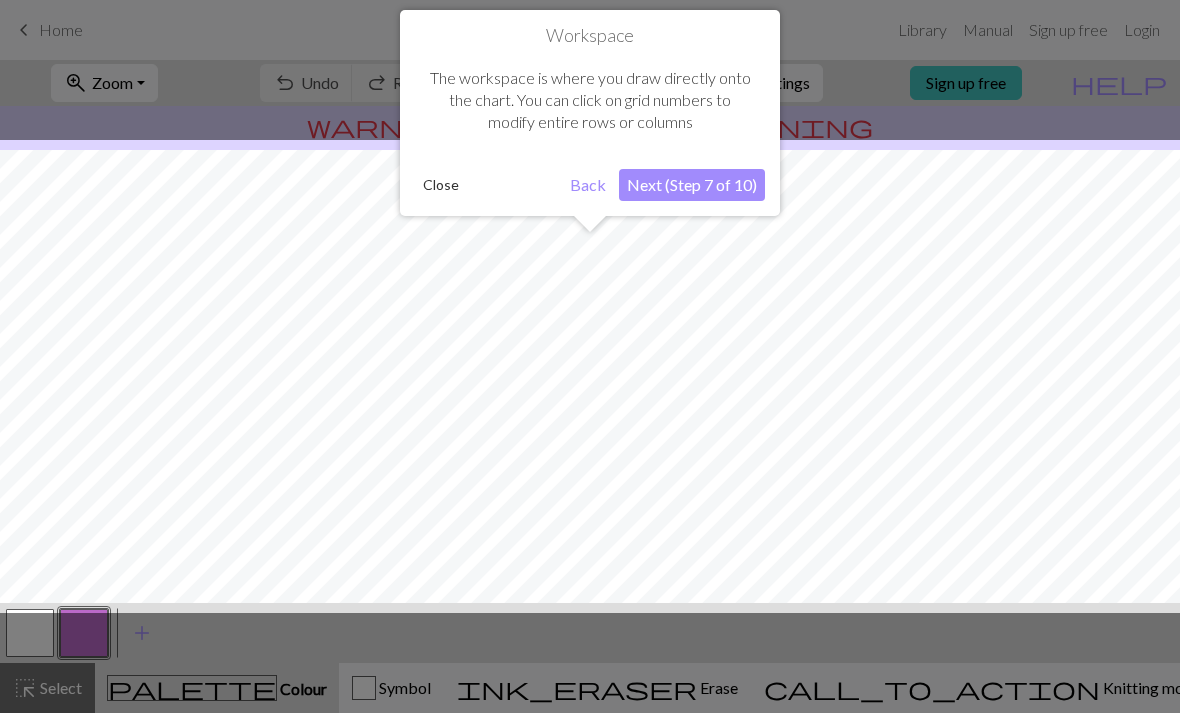 click on "Next (Step 7 of 10)" at bounding box center [692, 185] 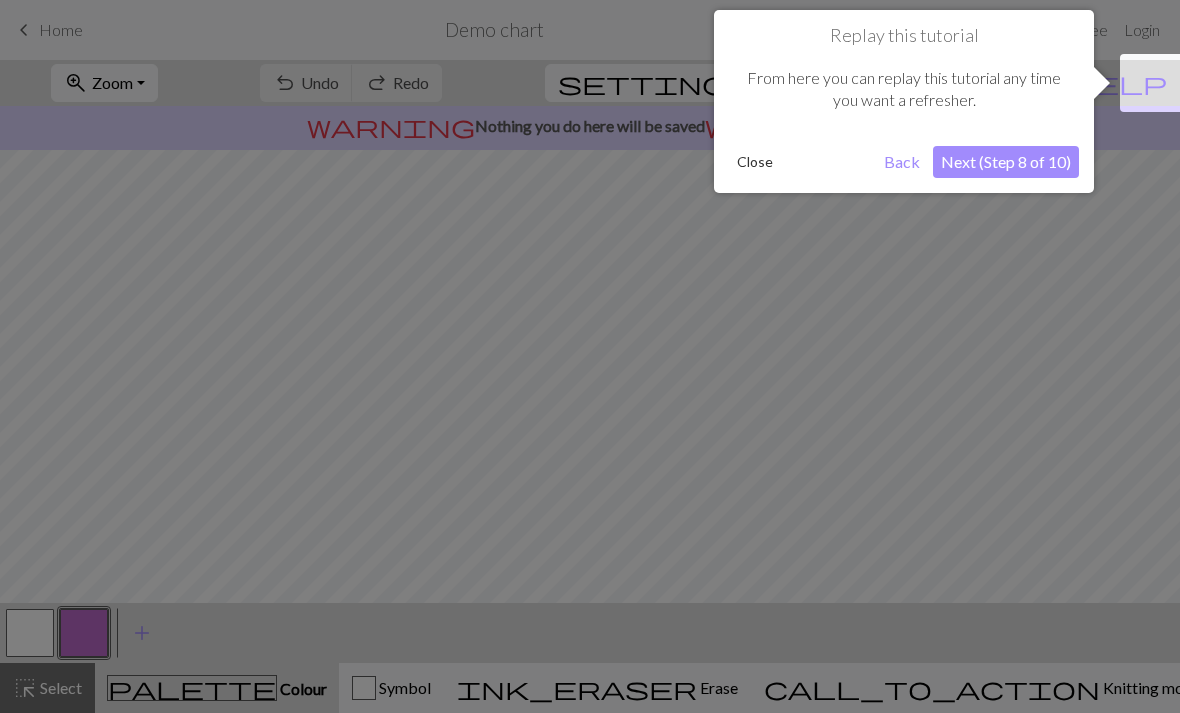 click on "Next (Step 8 of 10)" at bounding box center [1006, 162] 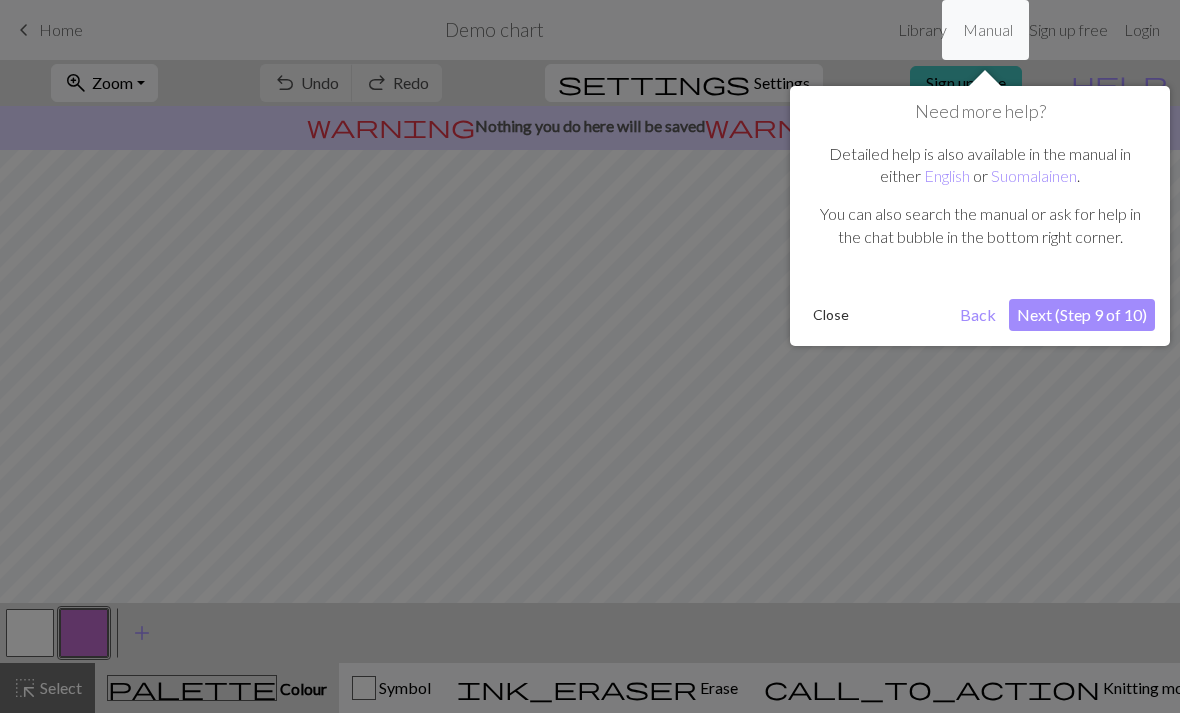 click on "Next (Step 9 of 10)" at bounding box center (1082, 315) 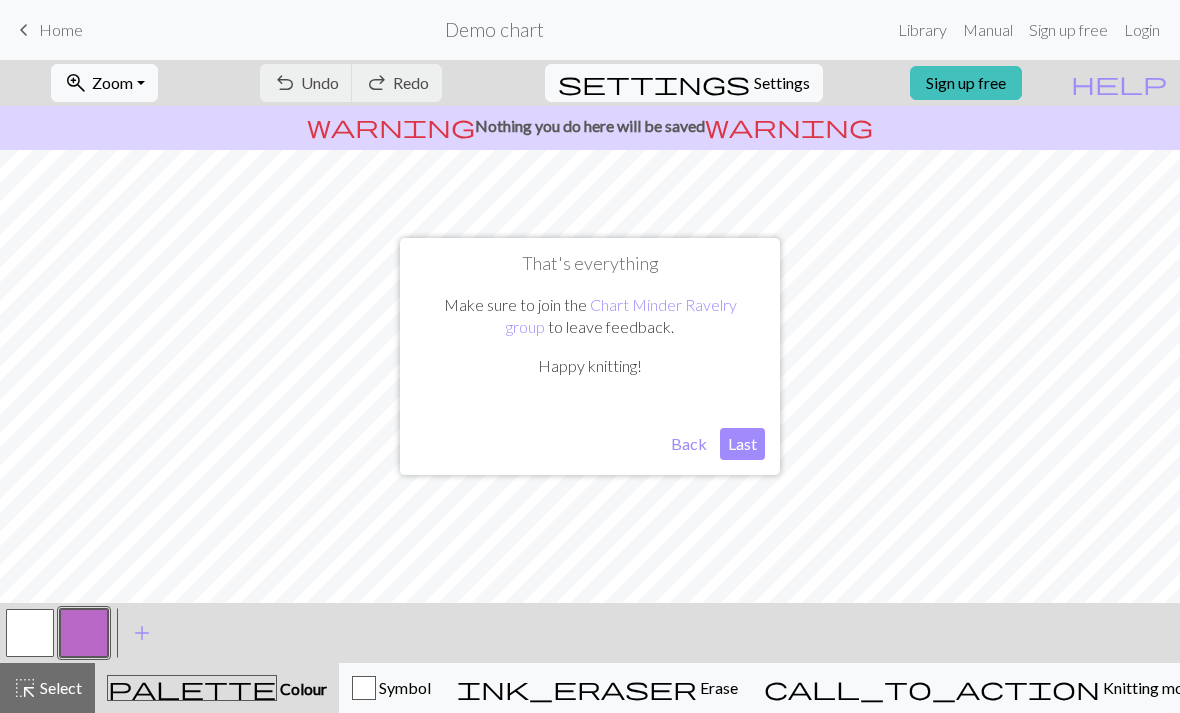 click on "Last" at bounding box center [742, 444] 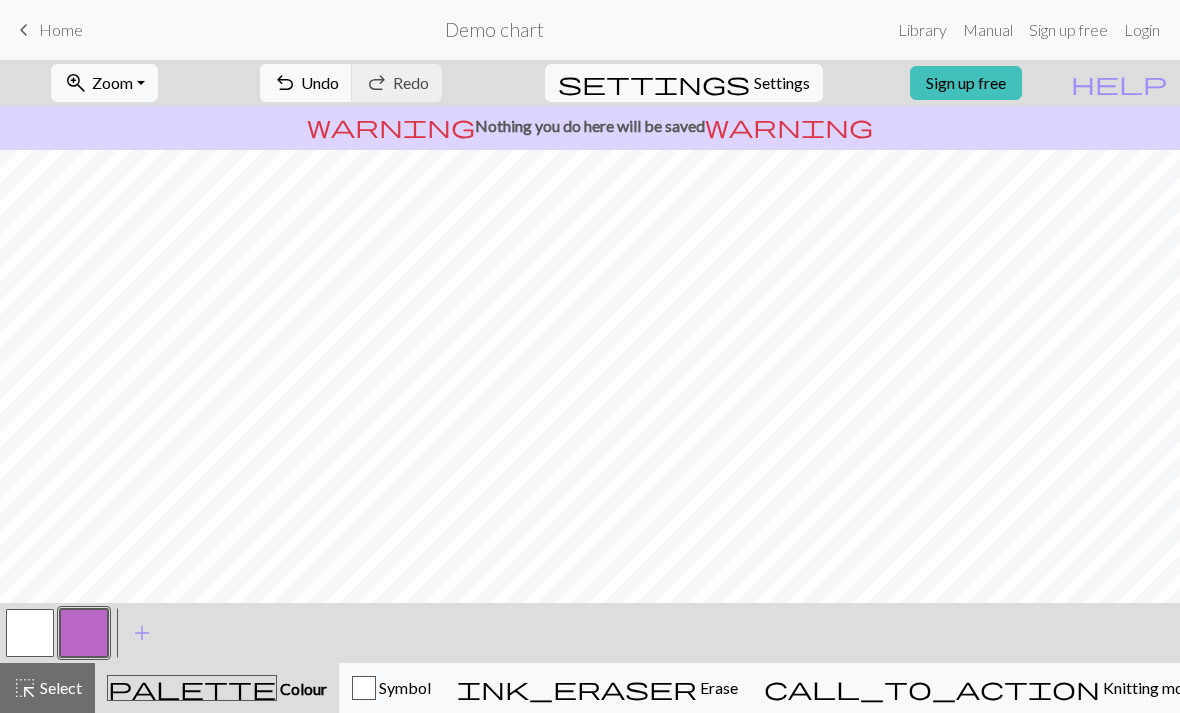click on "Sign up free" at bounding box center (966, 83) 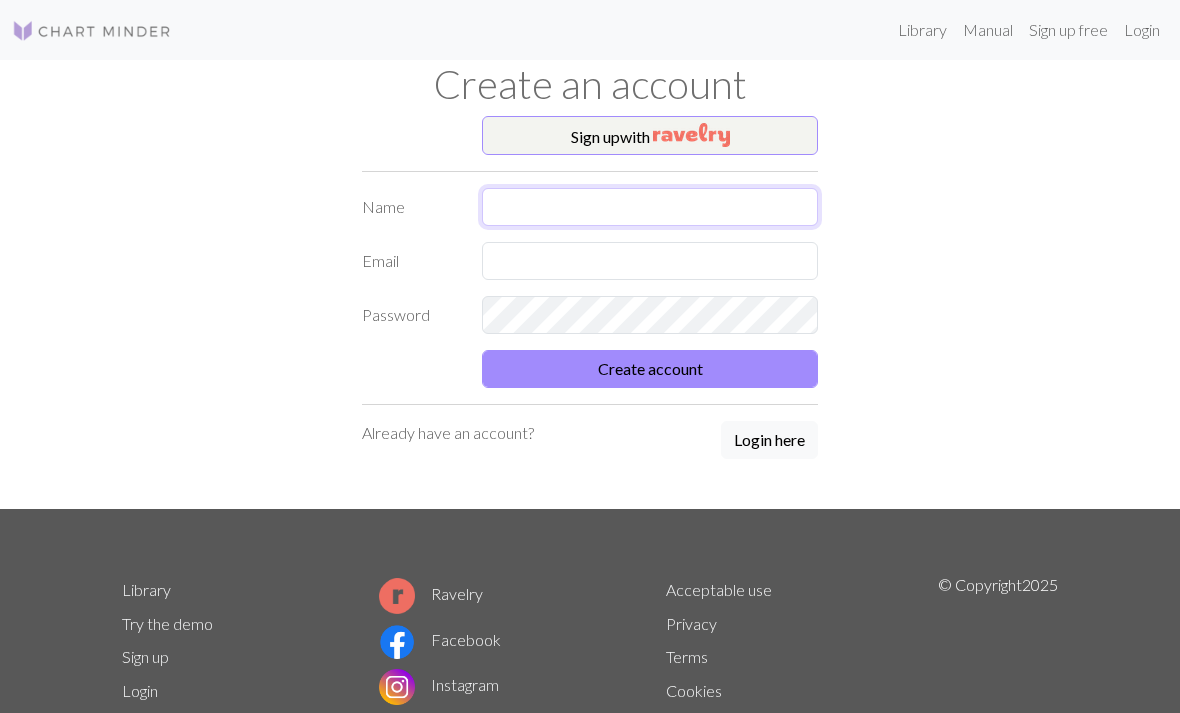 click at bounding box center (650, 207) 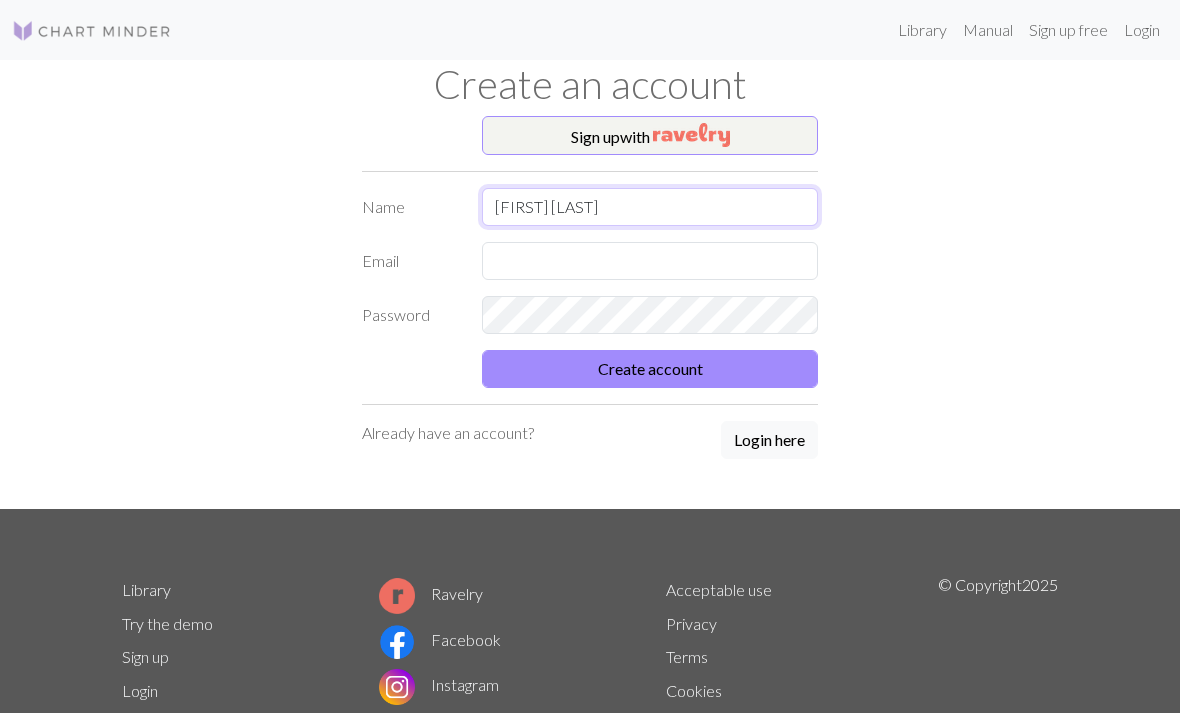 click on "[FIRST] [LAST]" at bounding box center (650, 207) 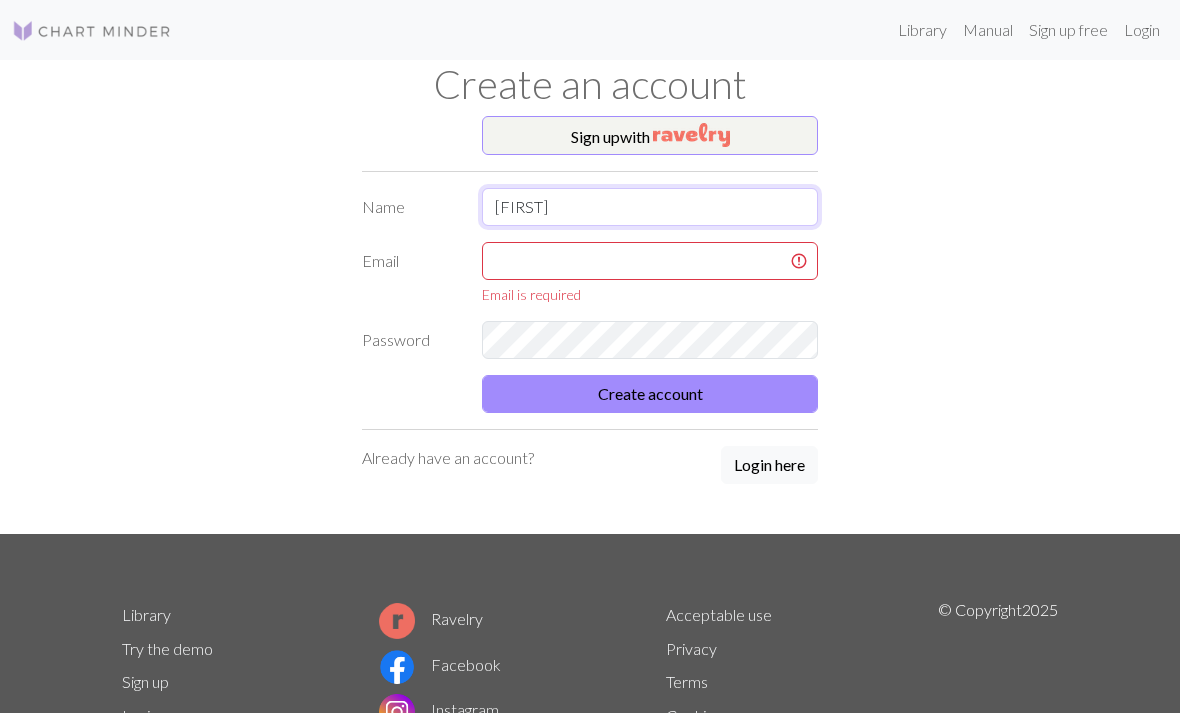 type on "[FIRST]" 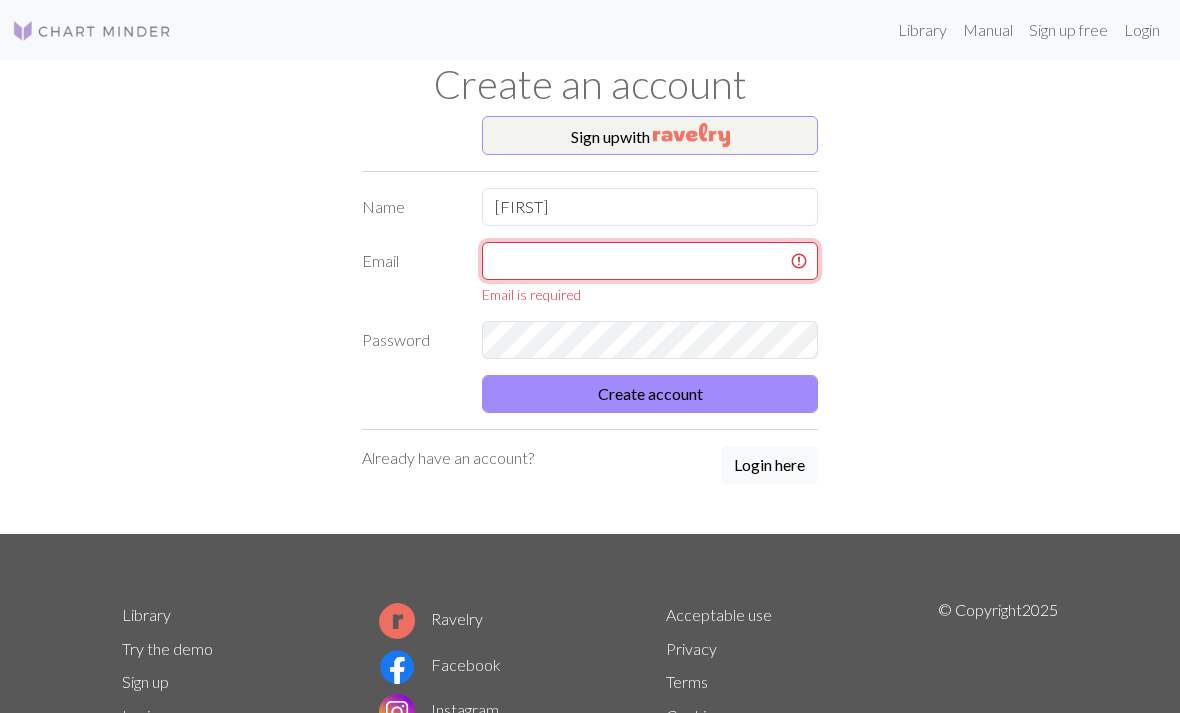click at bounding box center (650, 261) 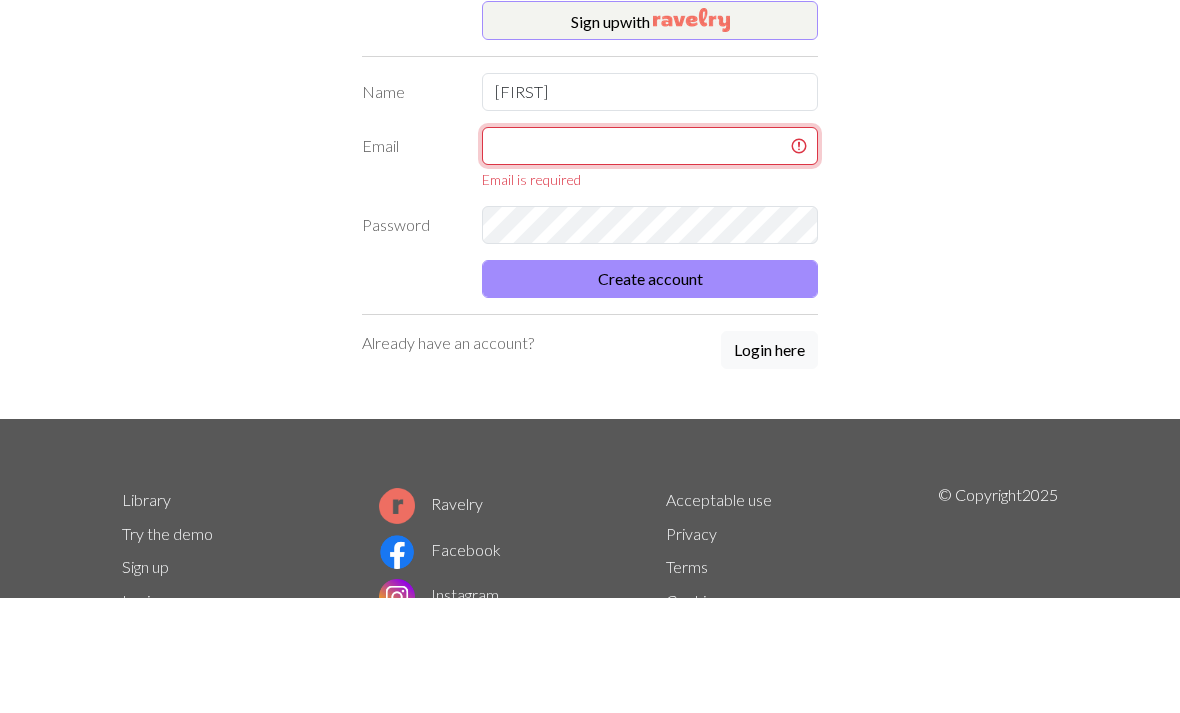 type on "[EMAIL]" 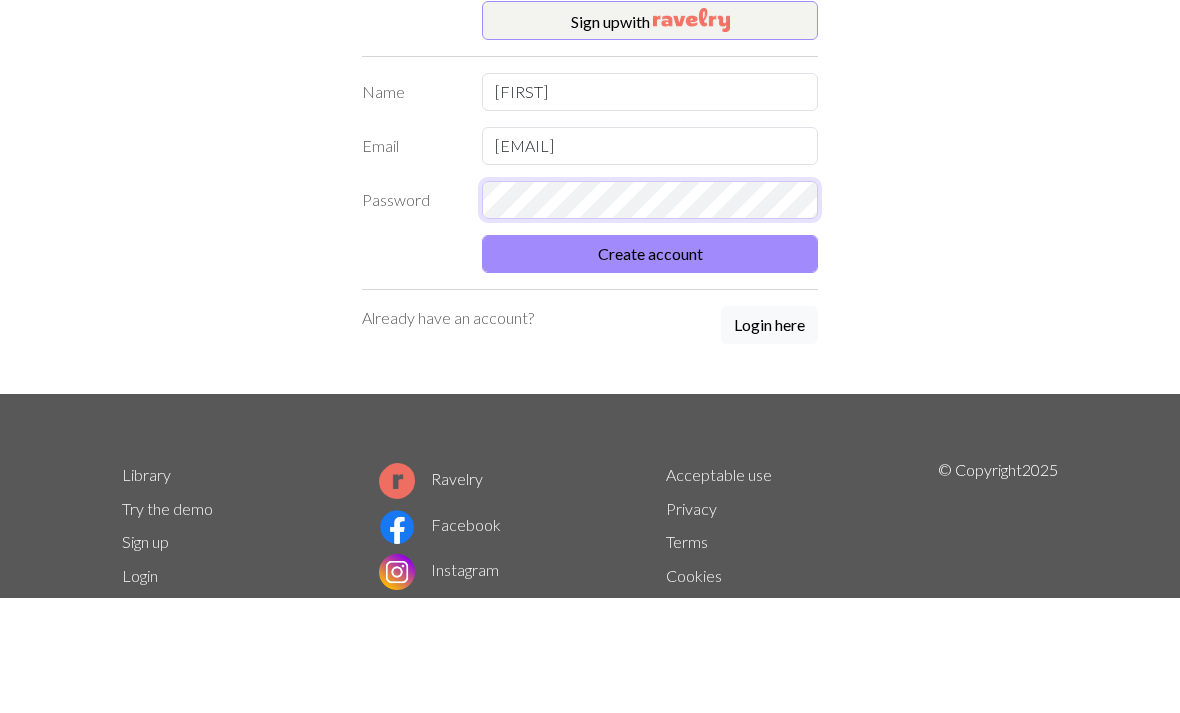 scroll, scrollTop: 115, scrollLeft: 0, axis: vertical 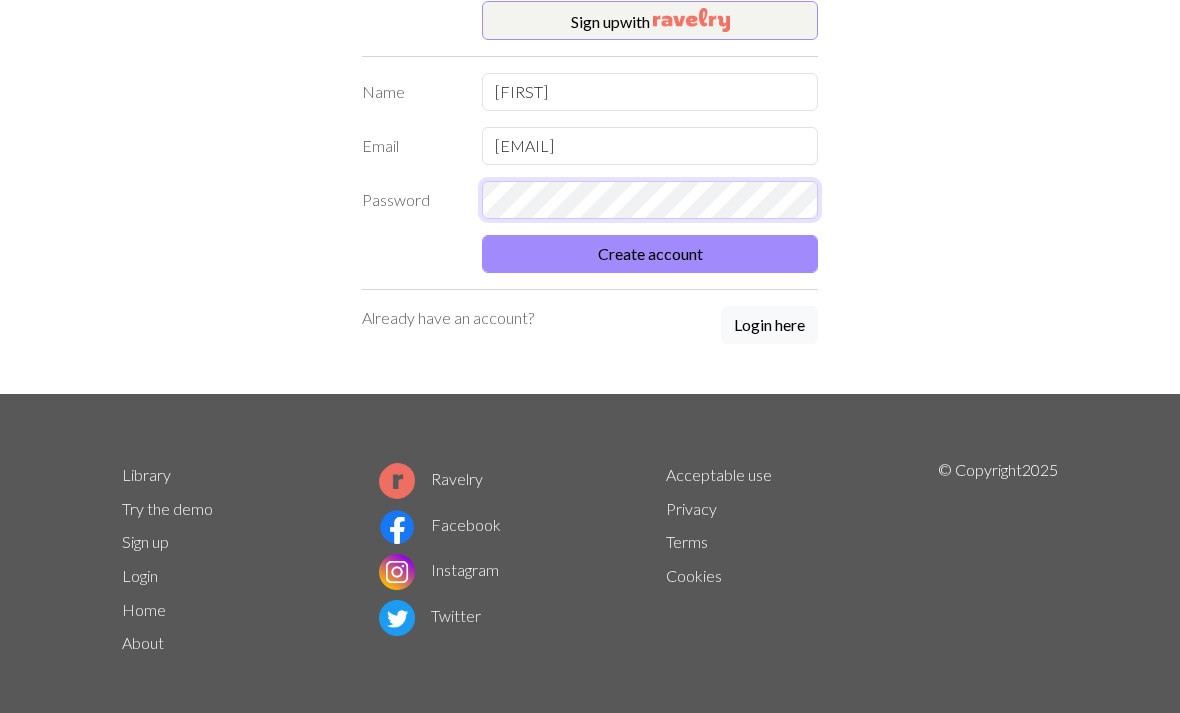 click on "Create account" at bounding box center (650, 254) 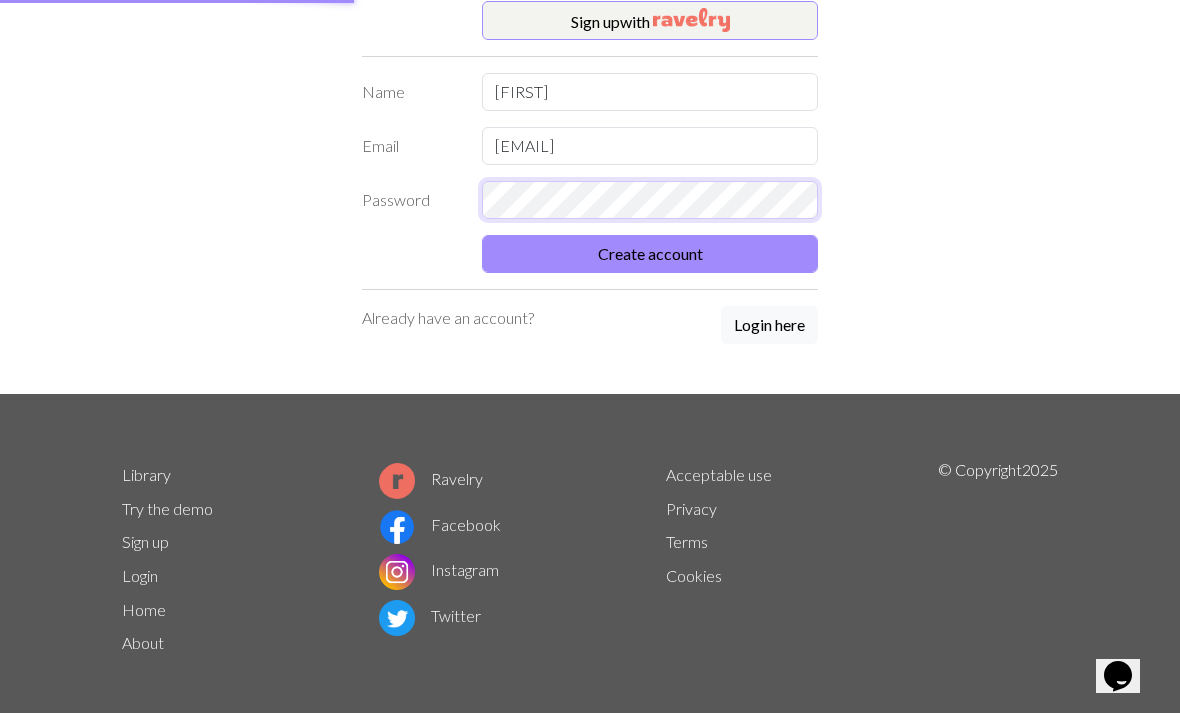 scroll, scrollTop: 106, scrollLeft: 0, axis: vertical 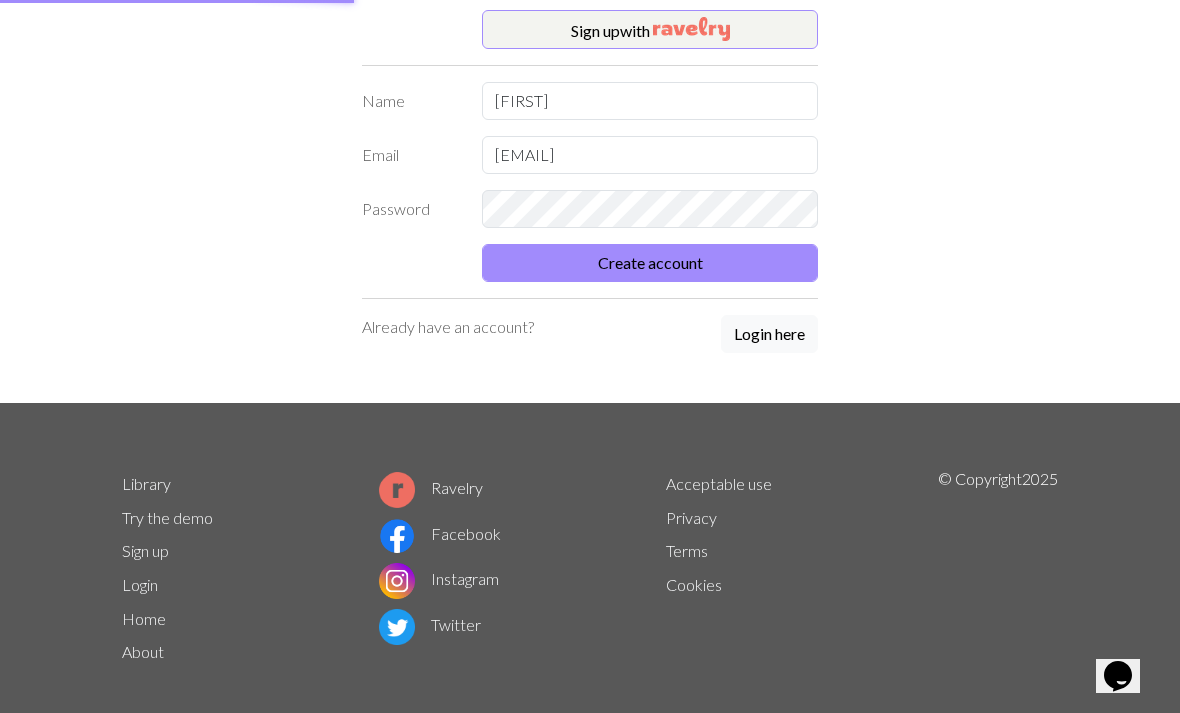 click on "Create account" at bounding box center [650, 263] 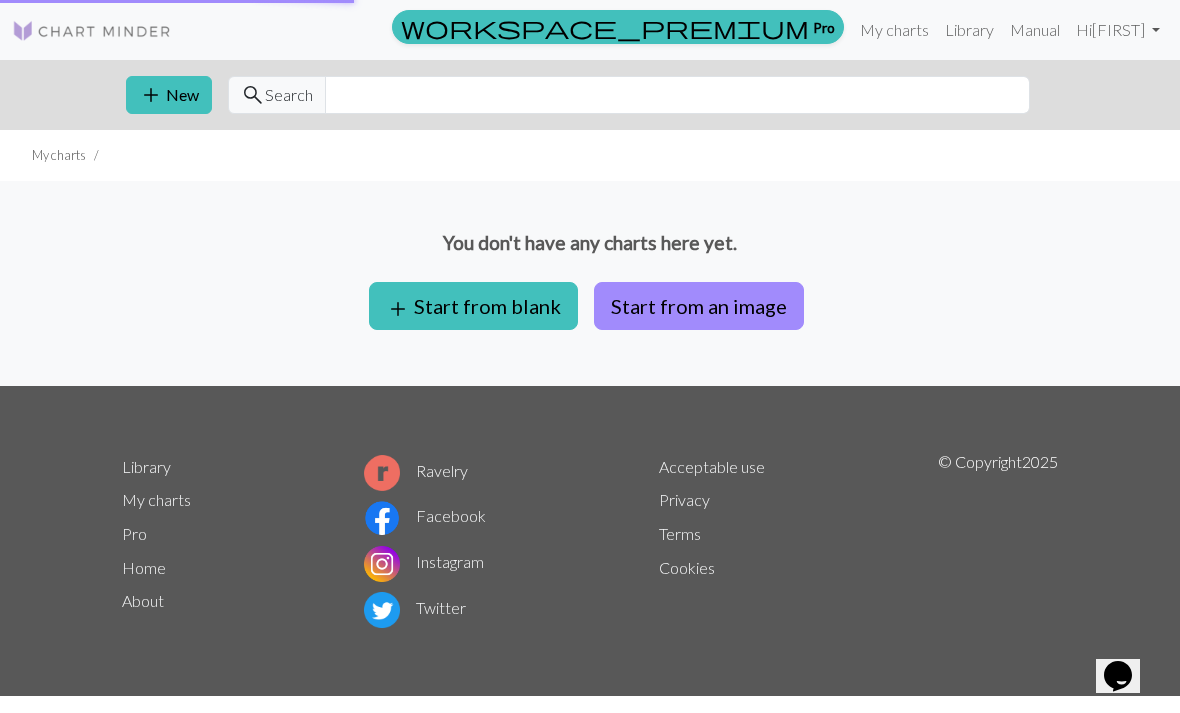scroll, scrollTop: 0, scrollLeft: 0, axis: both 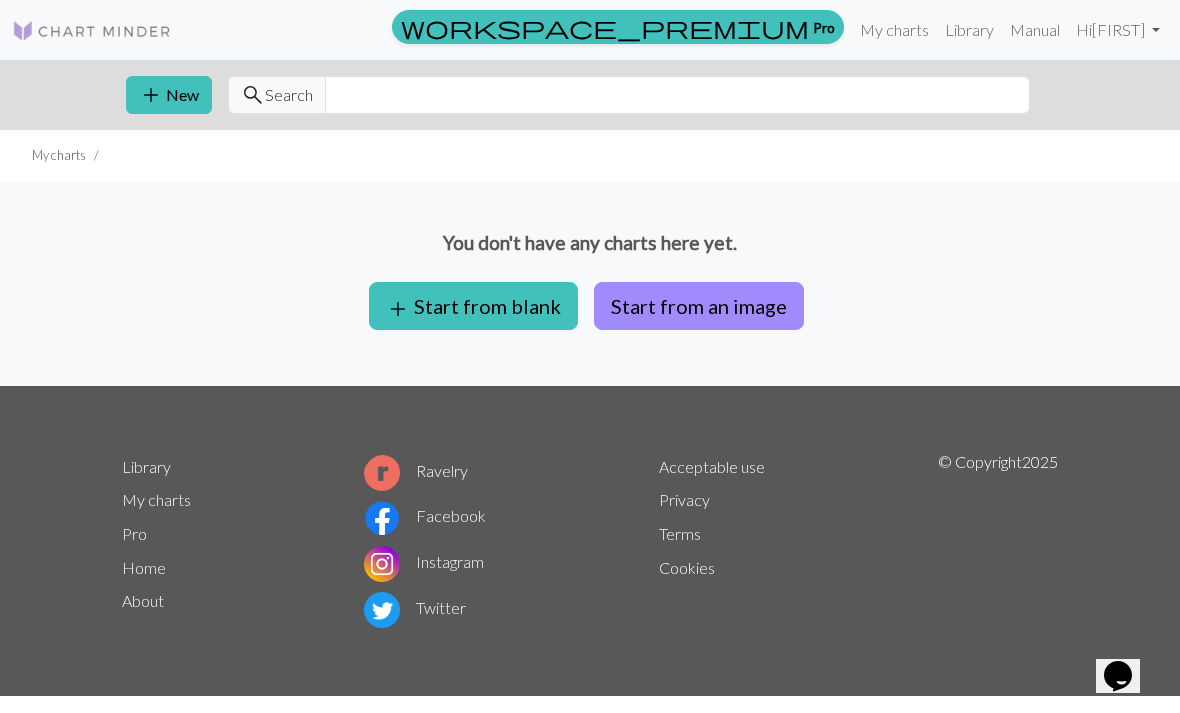 click on "Start from an image" at bounding box center [699, 306] 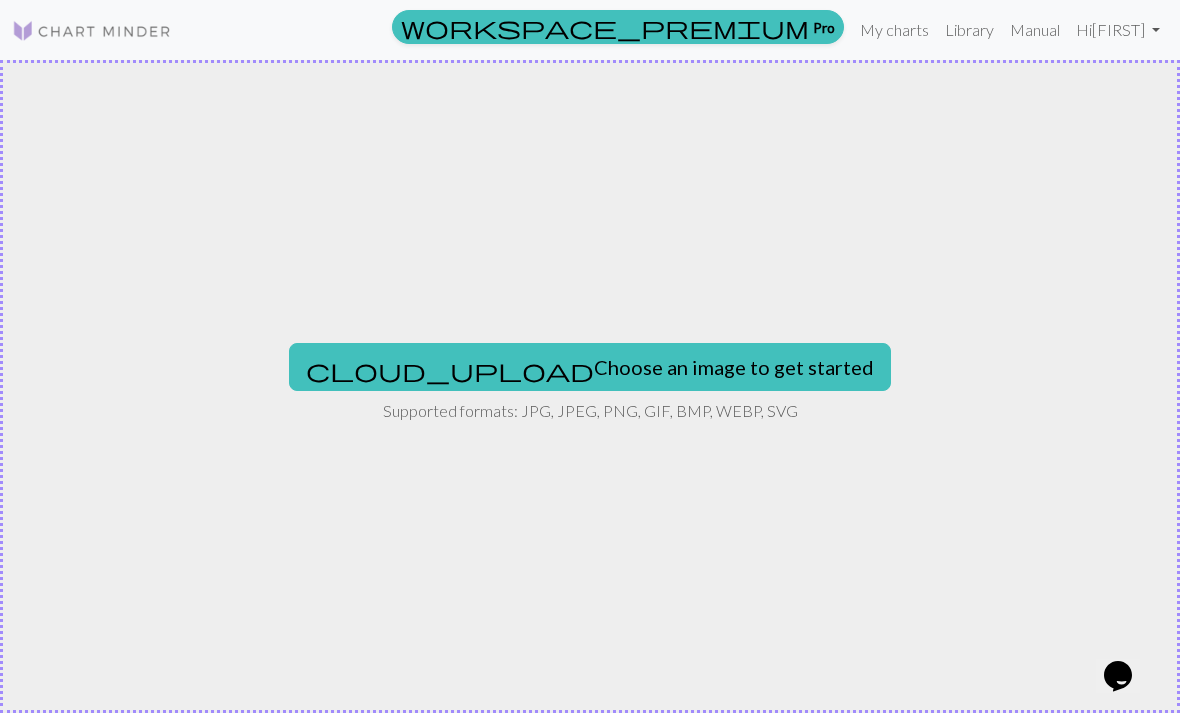 click on "cloud_upload  Choose an image to get started" at bounding box center (590, 367) 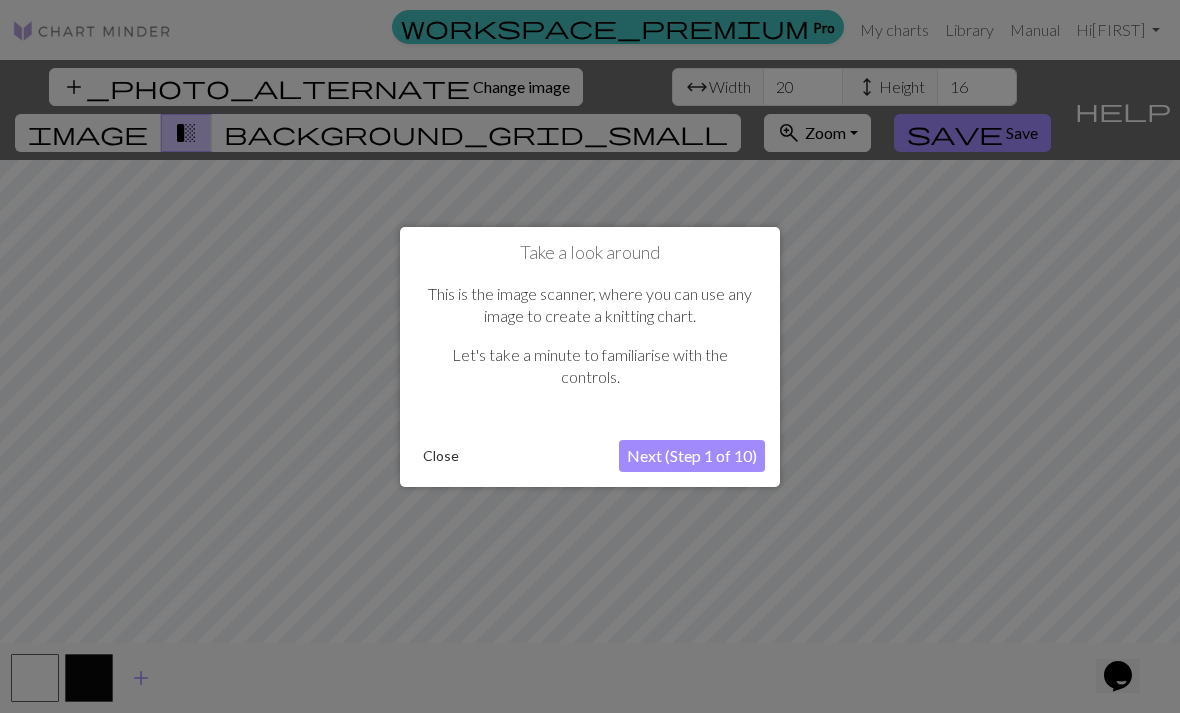 click on "Next (Step 1 of 10)" at bounding box center [692, 456] 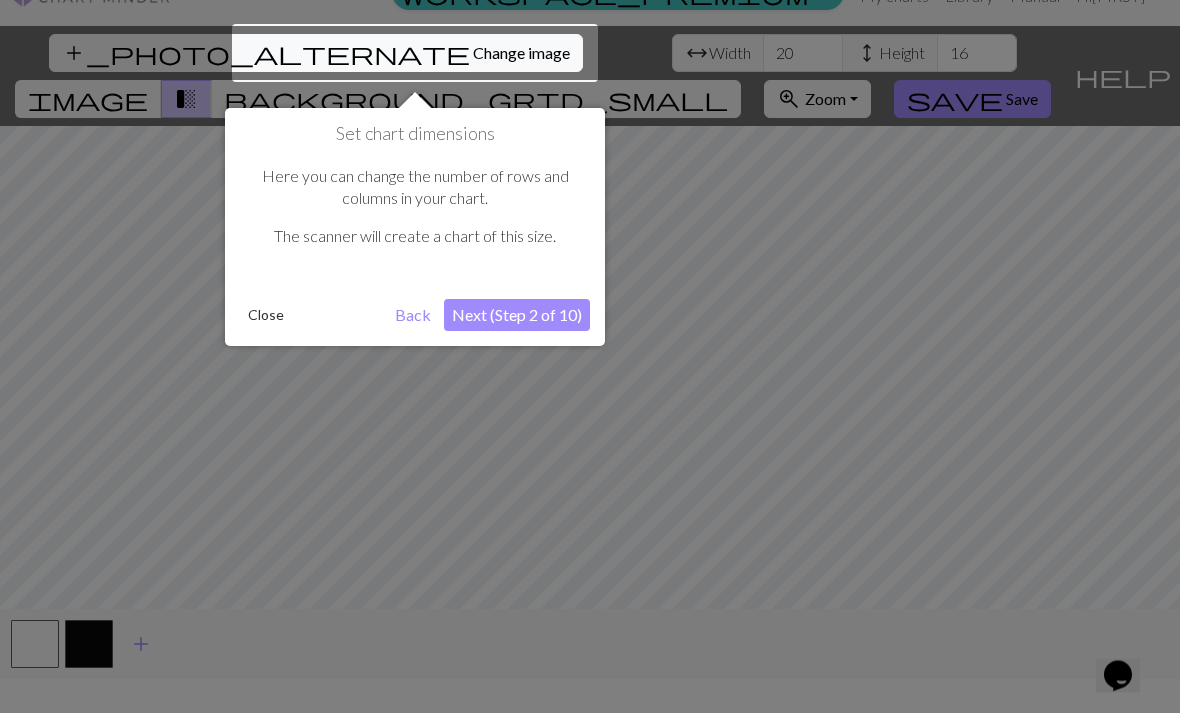 scroll, scrollTop: 38, scrollLeft: 0, axis: vertical 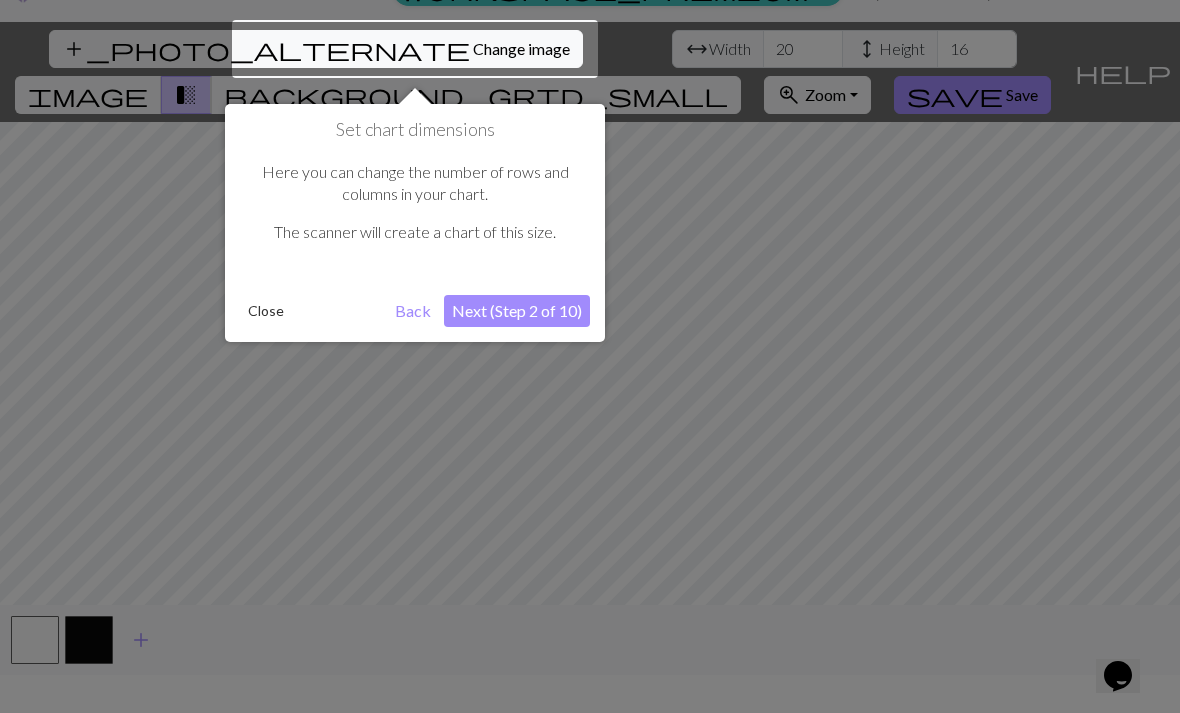 click on "Next (Step 2 of 10)" at bounding box center [517, 311] 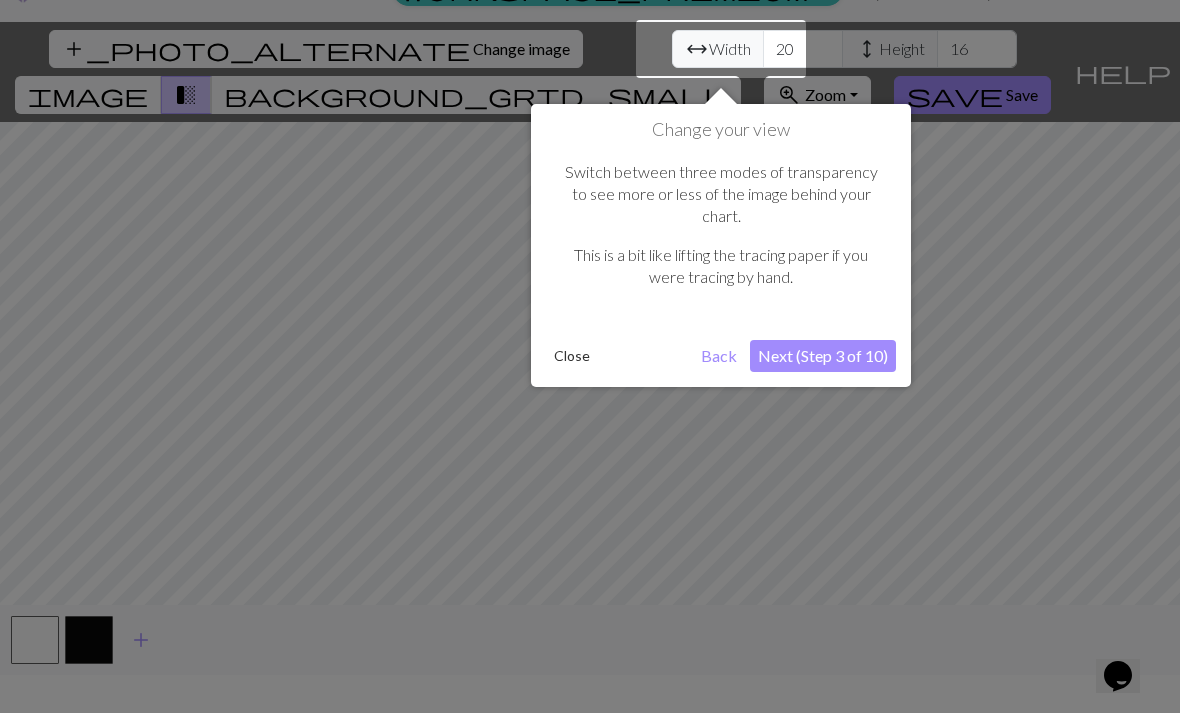 click on "Next (Step 3 of 10)" at bounding box center [823, 356] 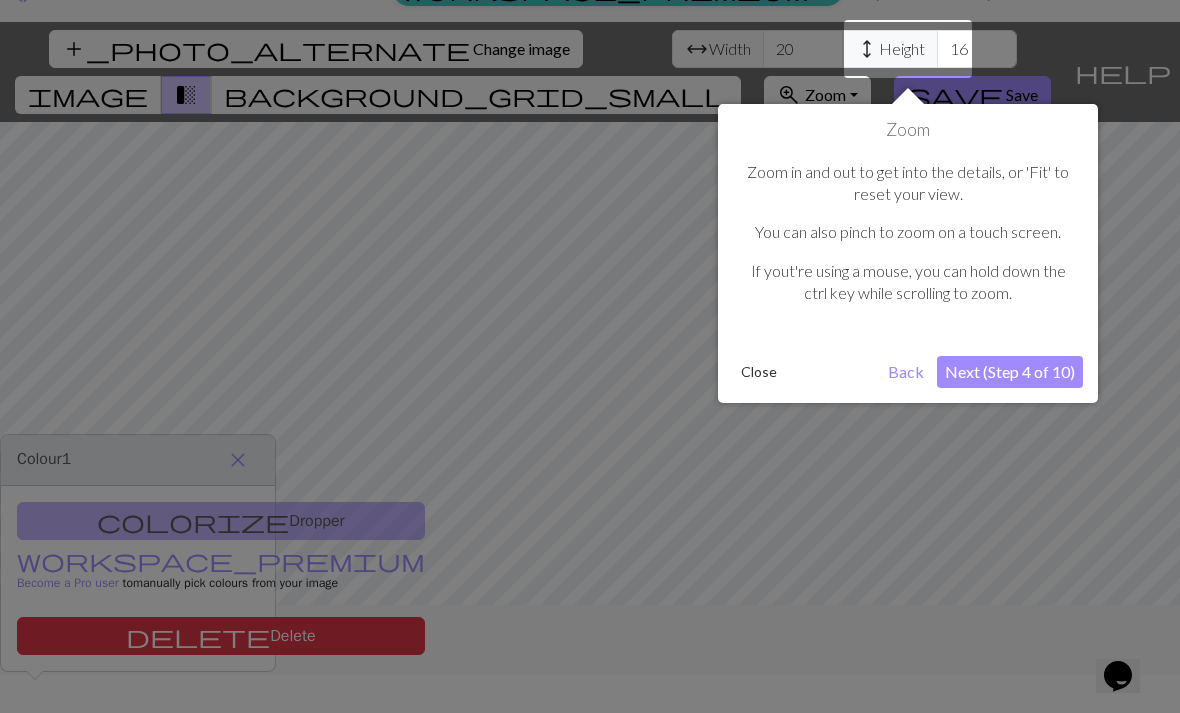 click on "Next (Step 4 of 10)" at bounding box center [1010, 372] 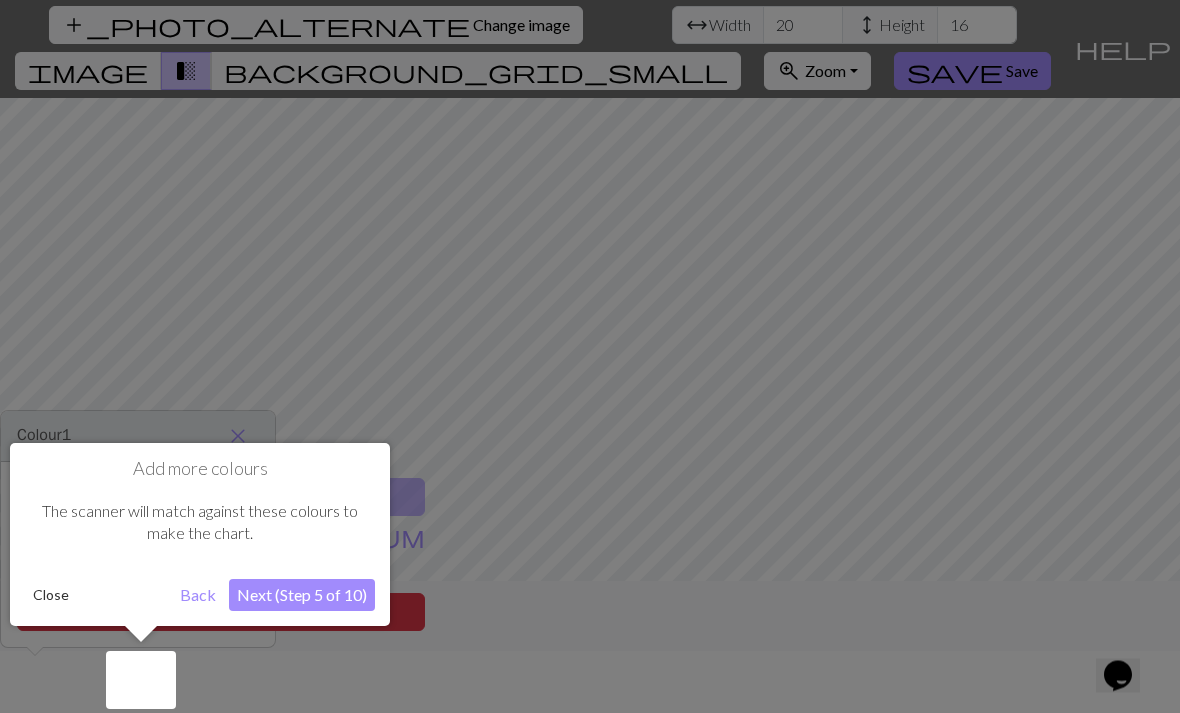 scroll, scrollTop: 64, scrollLeft: 0, axis: vertical 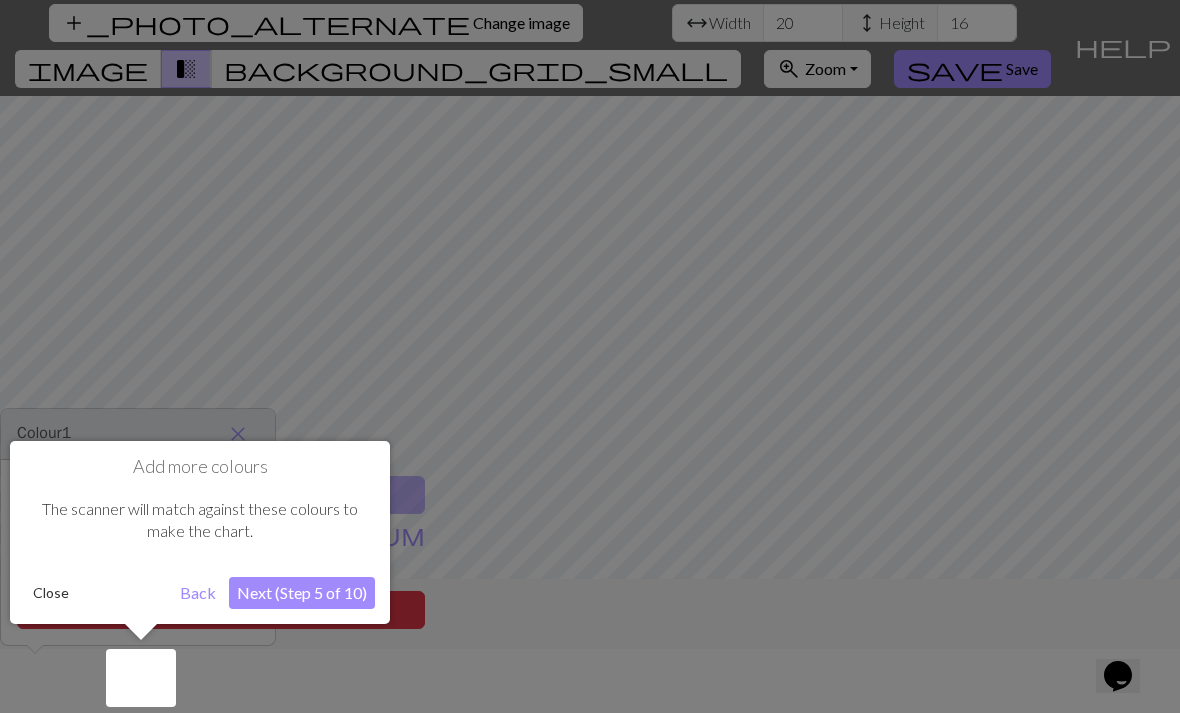 click on "Next (Step 5 of 10)" at bounding box center (302, 593) 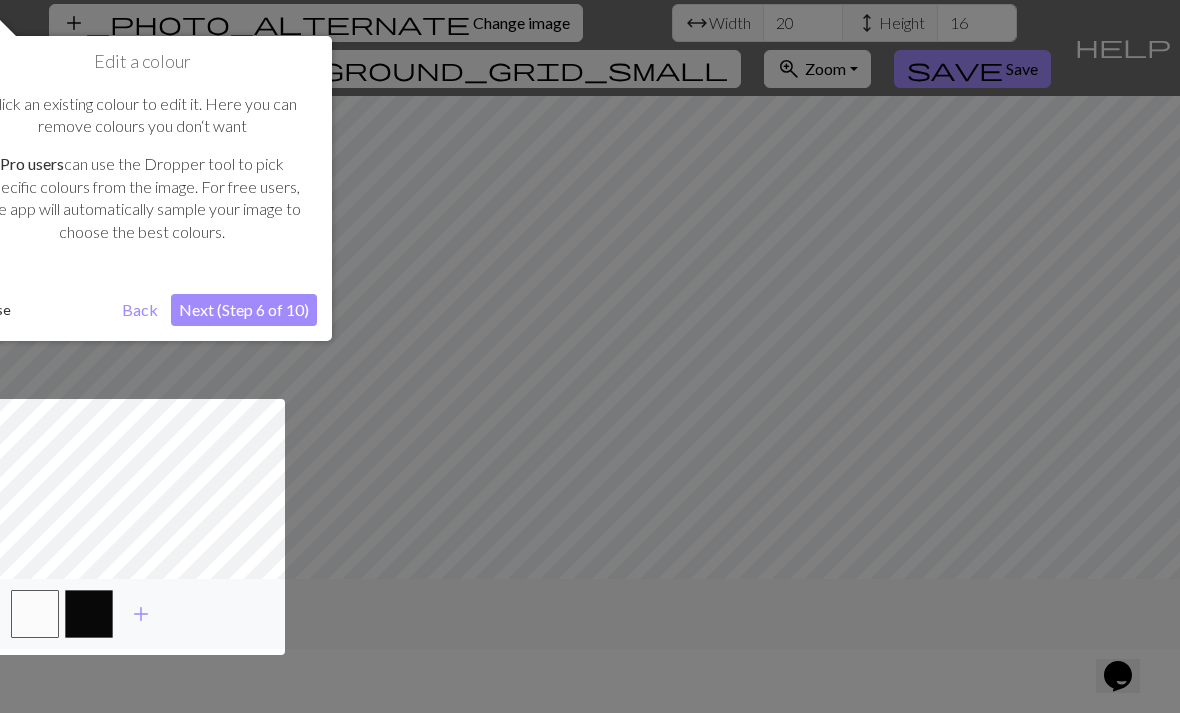 click on "Next (Step 6 of 10)" at bounding box center (244, 310) 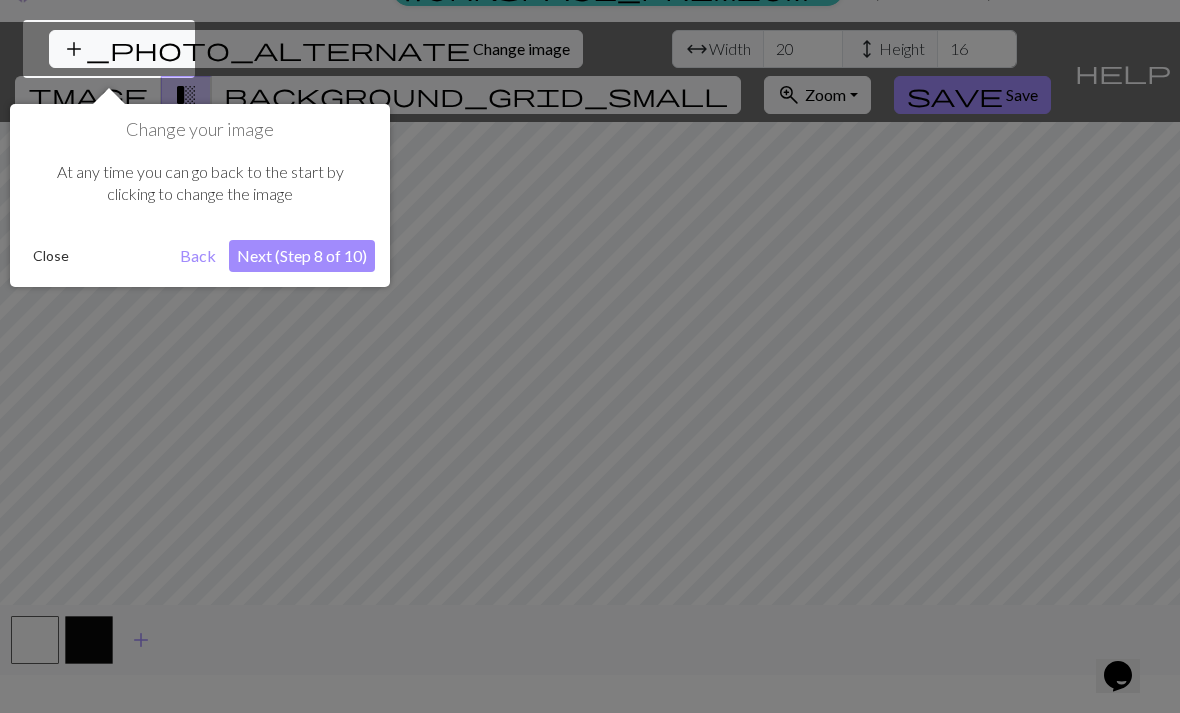 click on "Next (Step 8 of 10)" at bounding box center (302, 256) 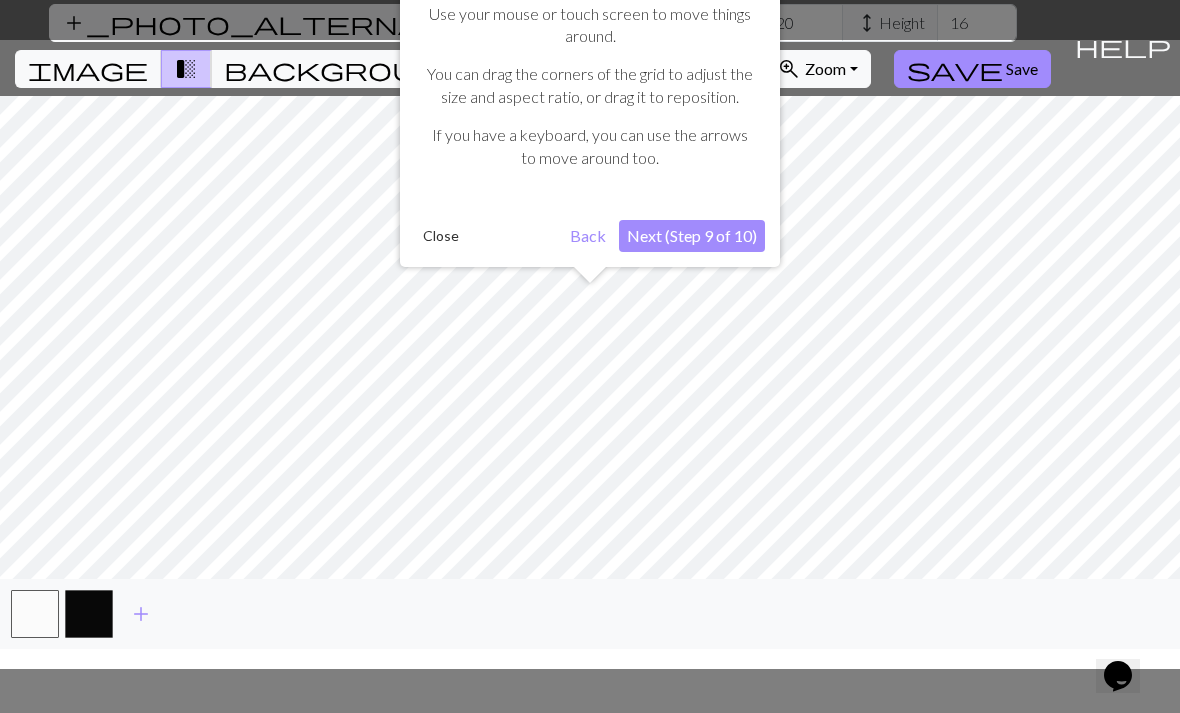 click on "Next (Step 9 of 10)" at bounding box center [692, 236] 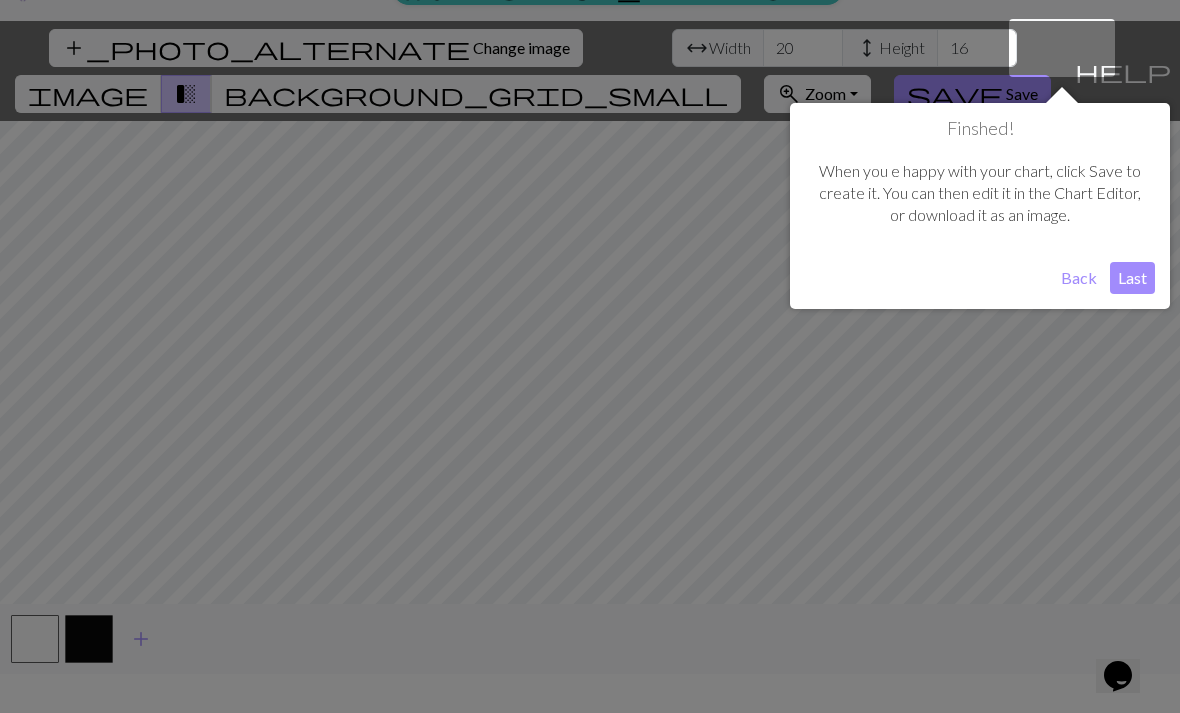 scroll, scrollTop: 38, scrollLeft: 0, axis: vertical 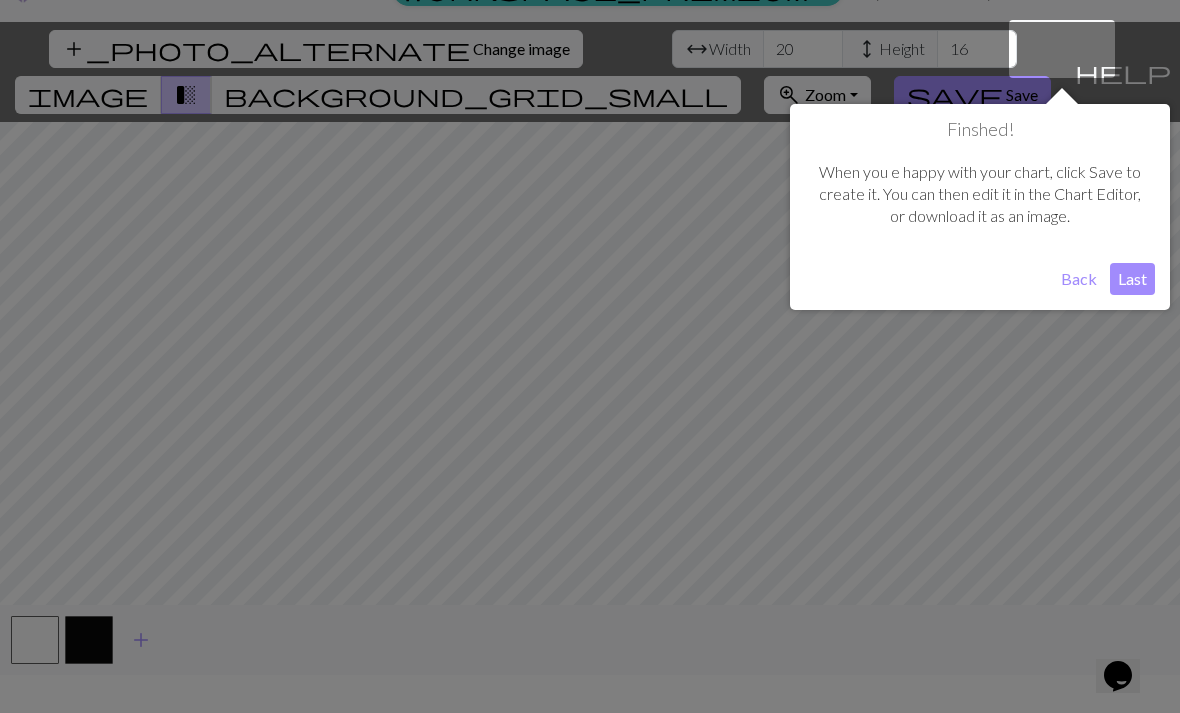 click on "Last" at bounding box center (1132, 279) 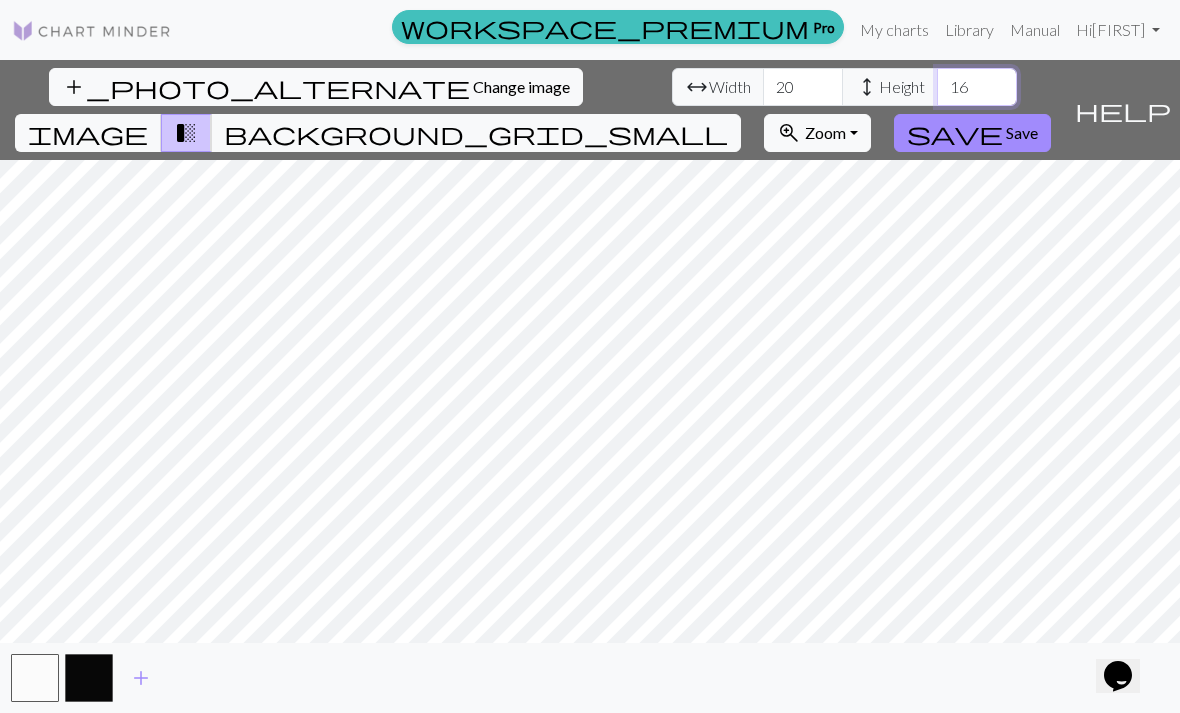 click on "16" at bounding box center [977, 87] 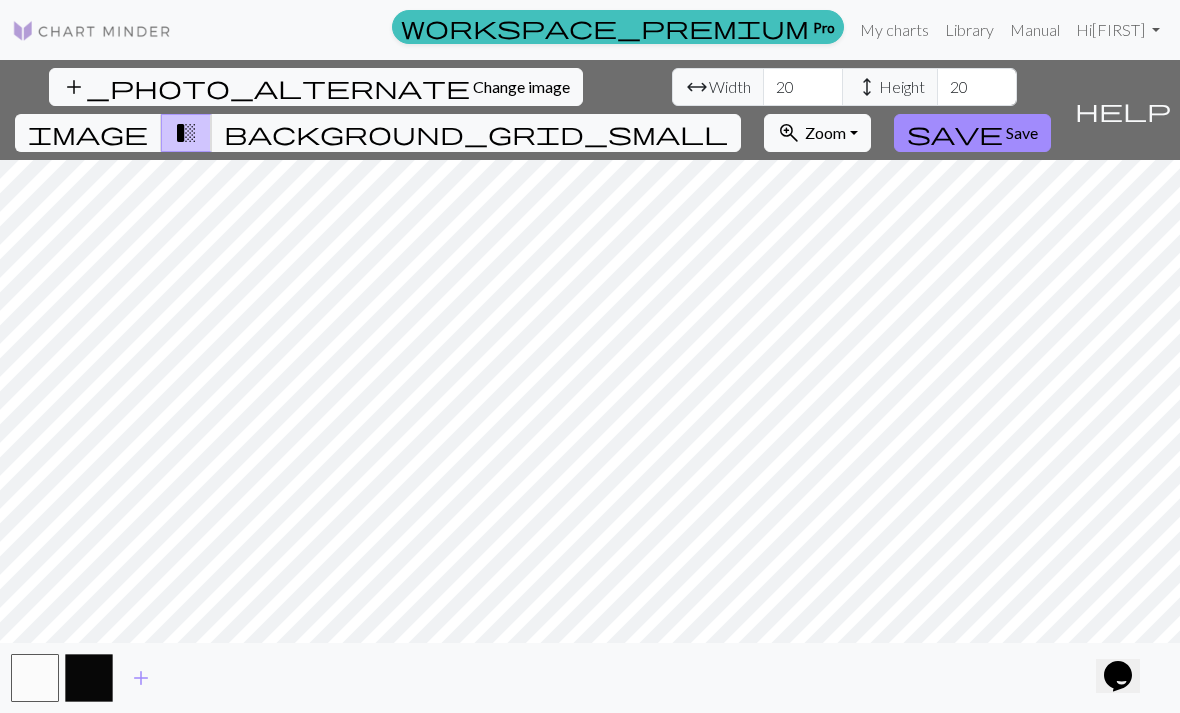 click on "background_grid_small" at bounding box center (476, 133) 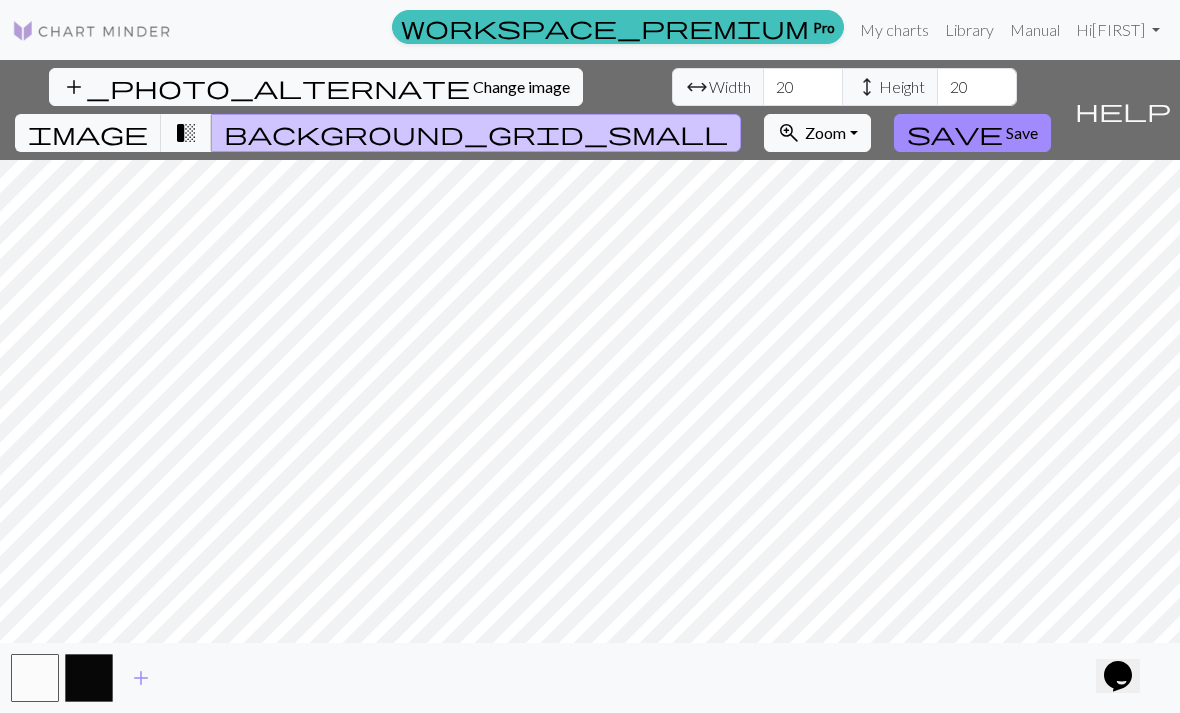 click on "transition_fade" at bounding box center (186, 133) 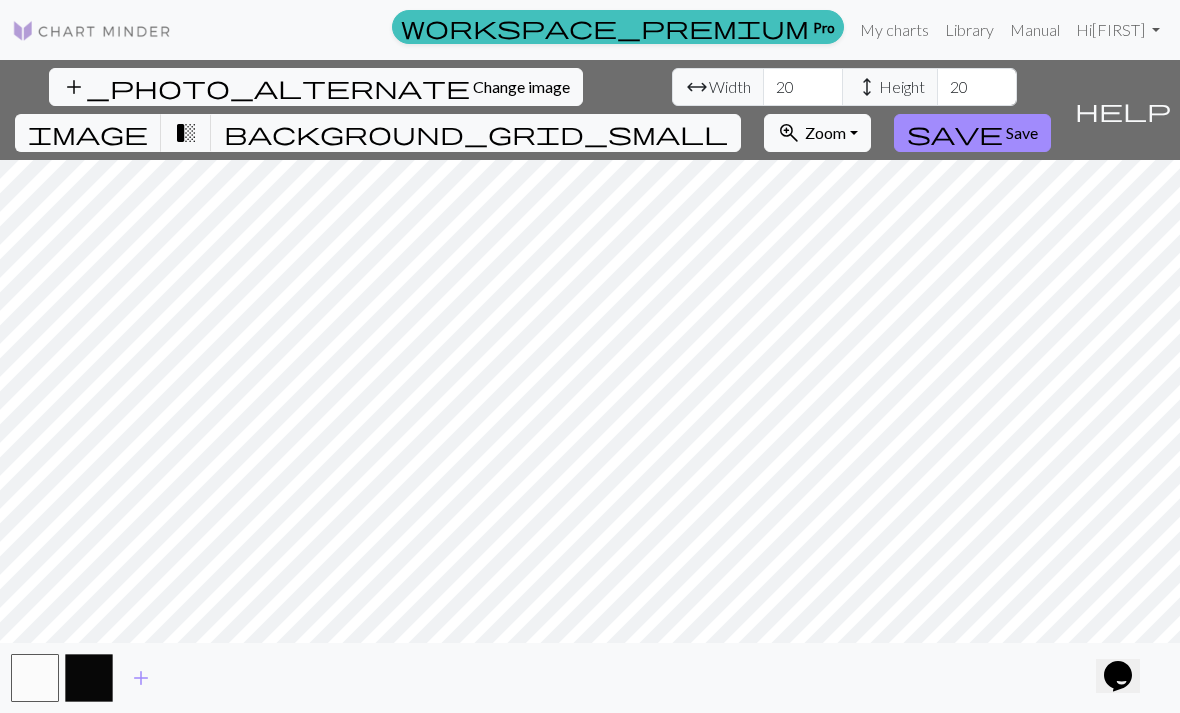 click on "image" at bounding box center [88, 133] 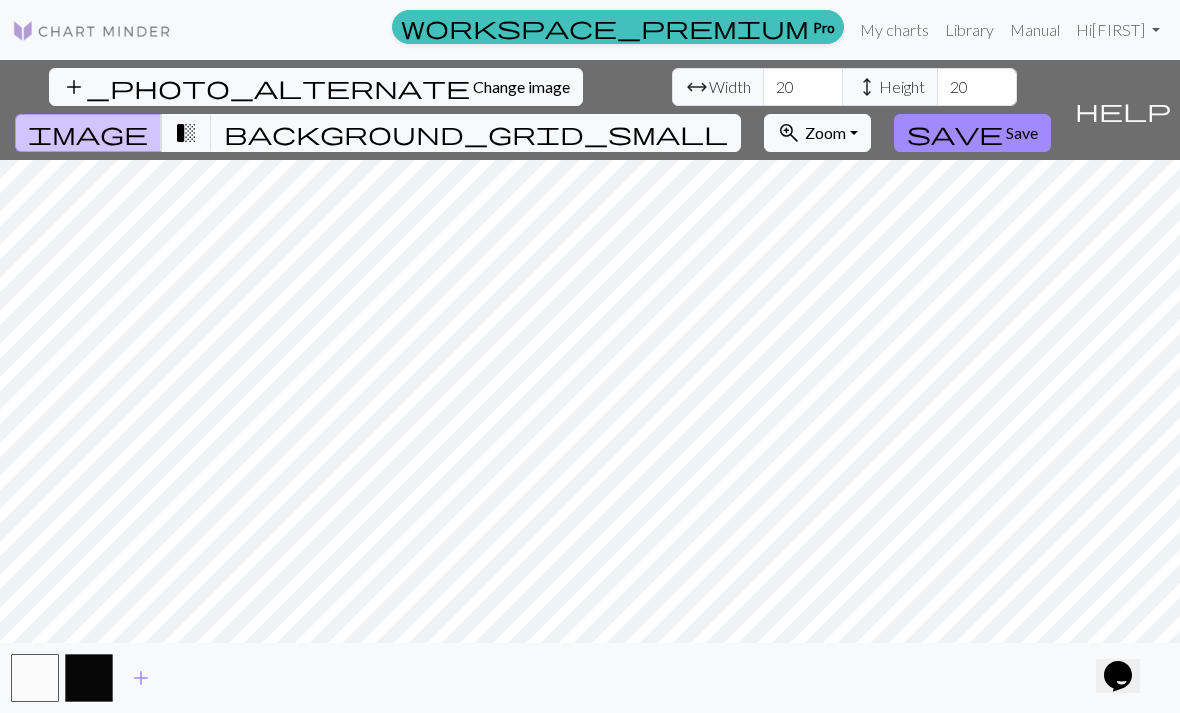 click on "background_grid_small" at bounding box center [476, 133] 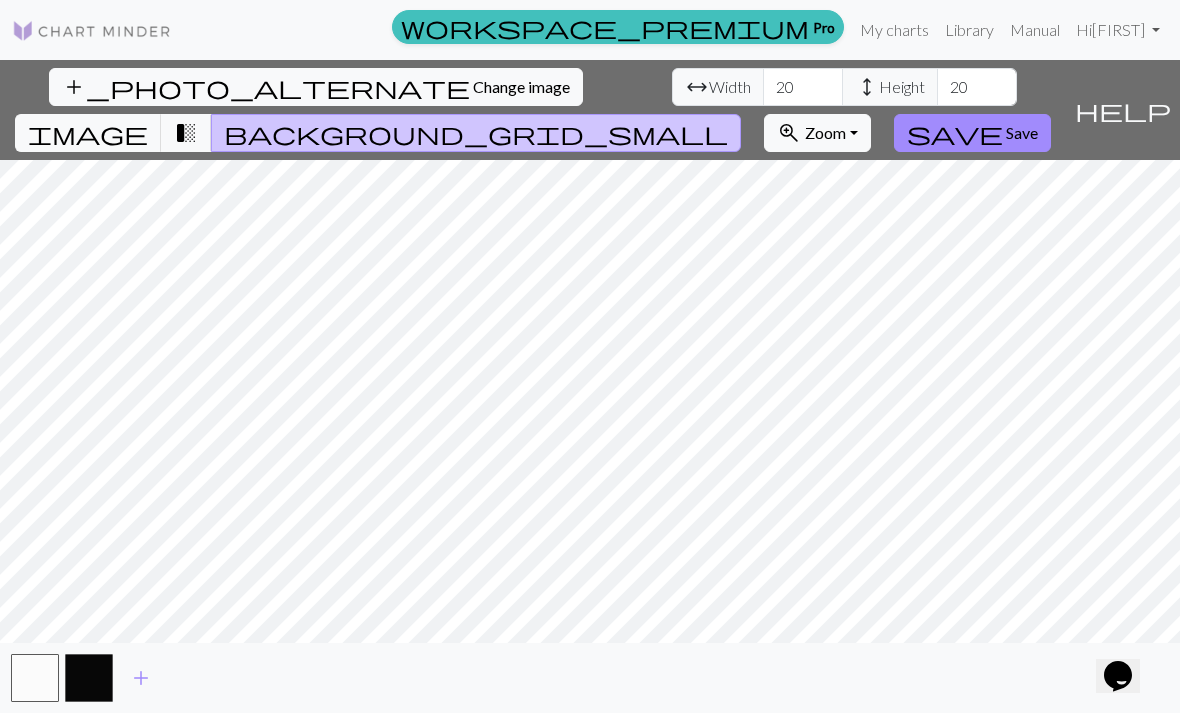 click on "transition_fade" at bounding box center [186, 133] 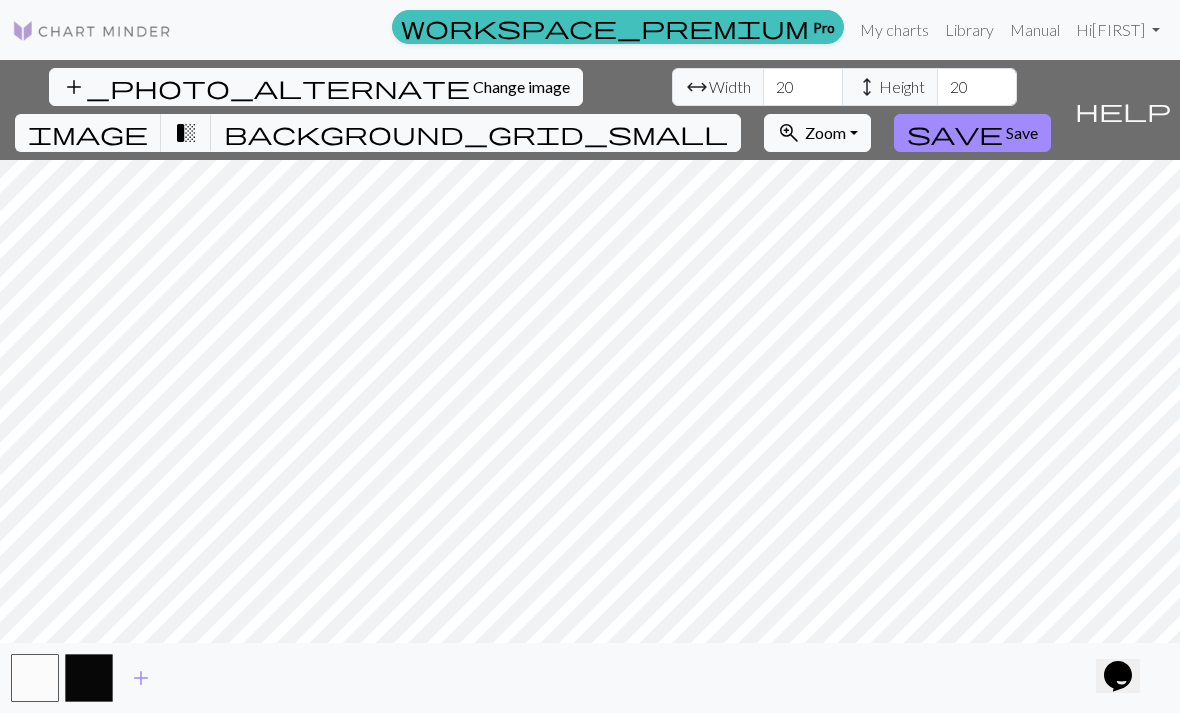 click on "background_grid_small" at bounding box center (476, 133) 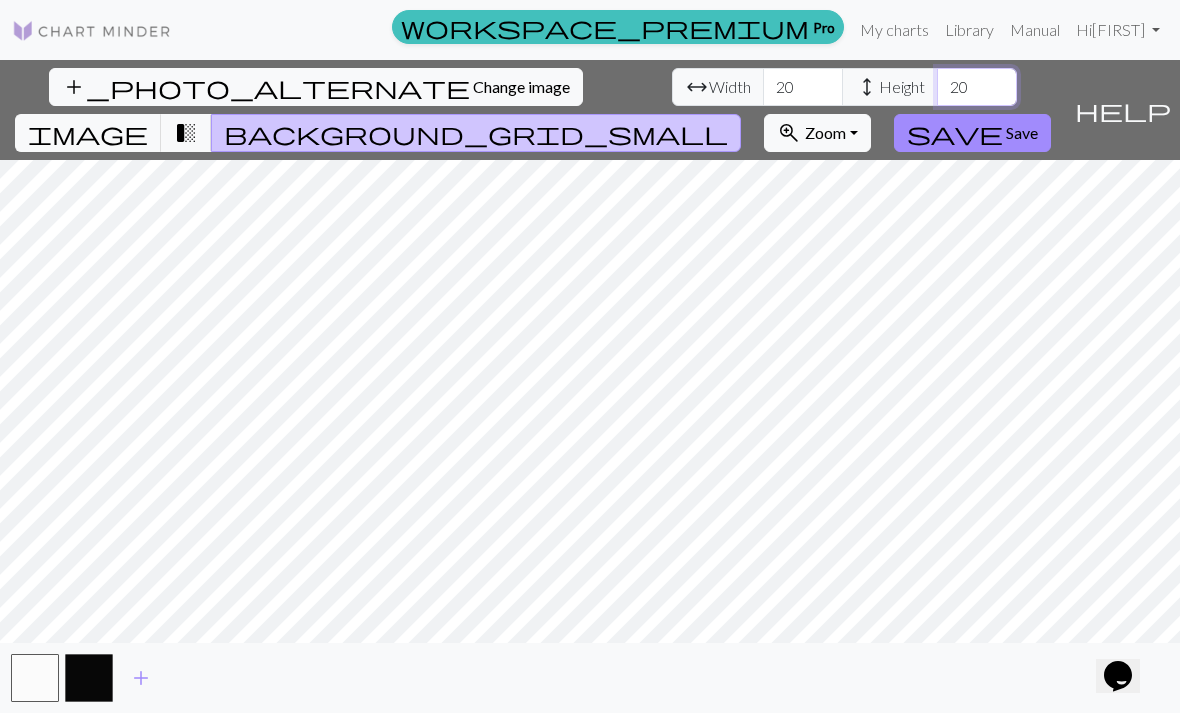 click on "20" at bounding box center (977, 87) 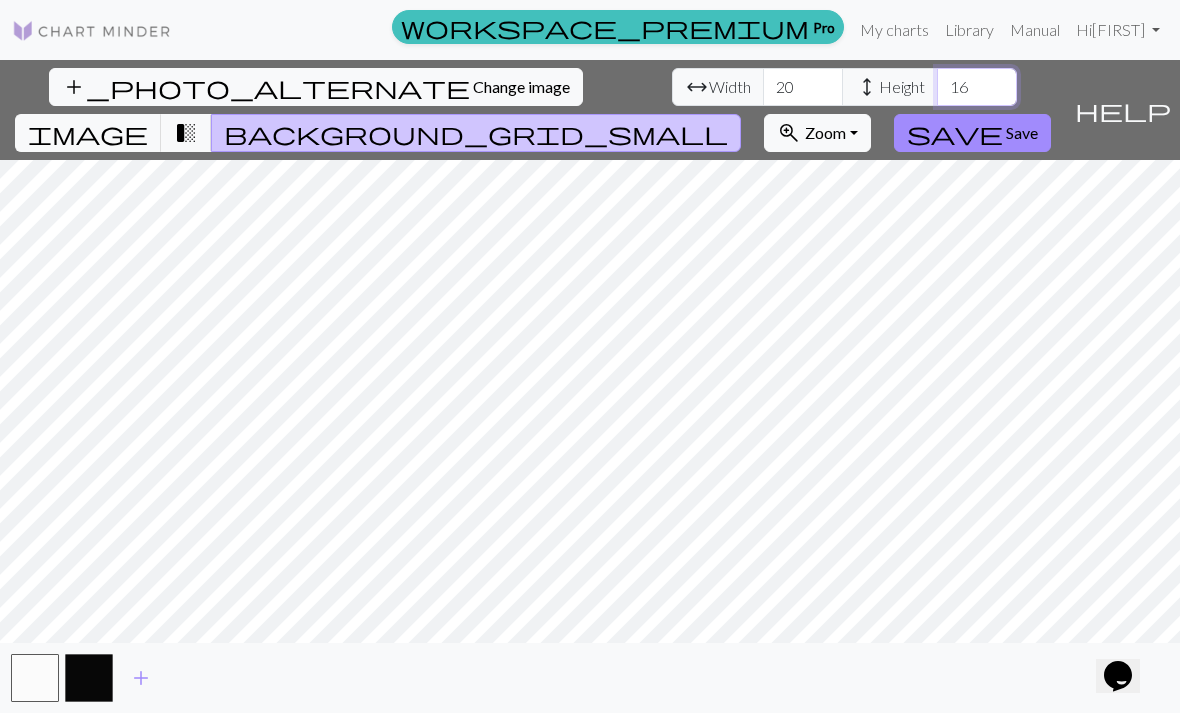 click on "16" at bounding box center [977, 87] 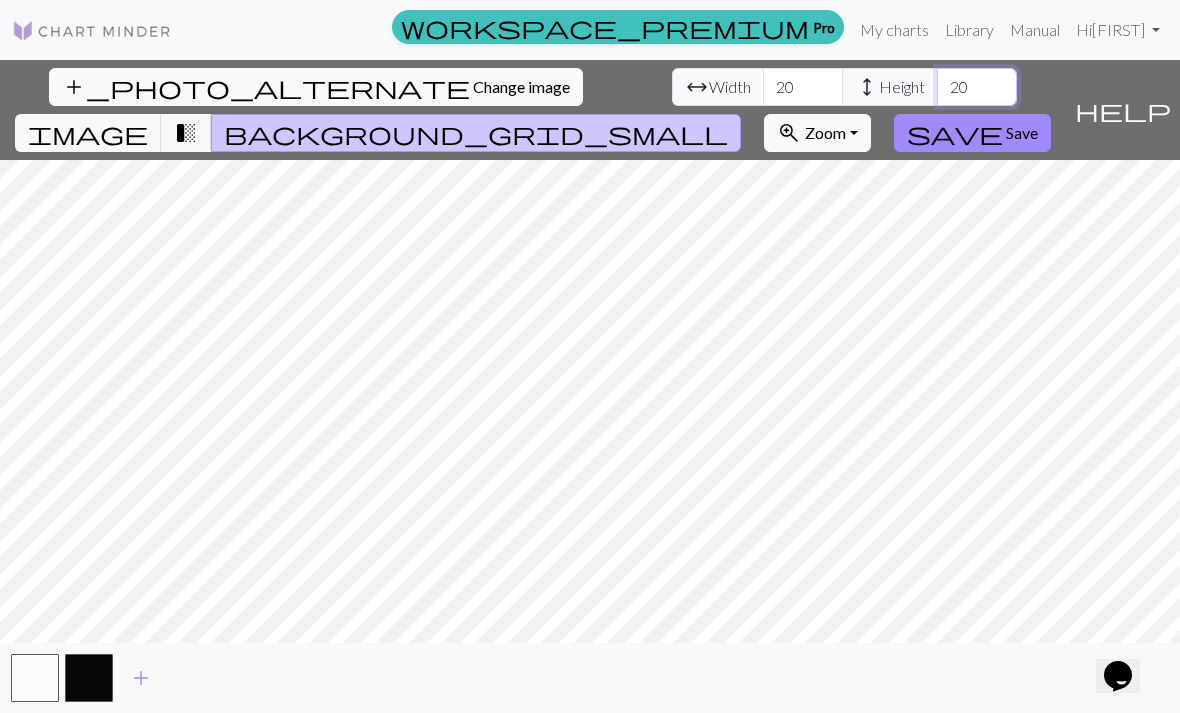 type on "2" 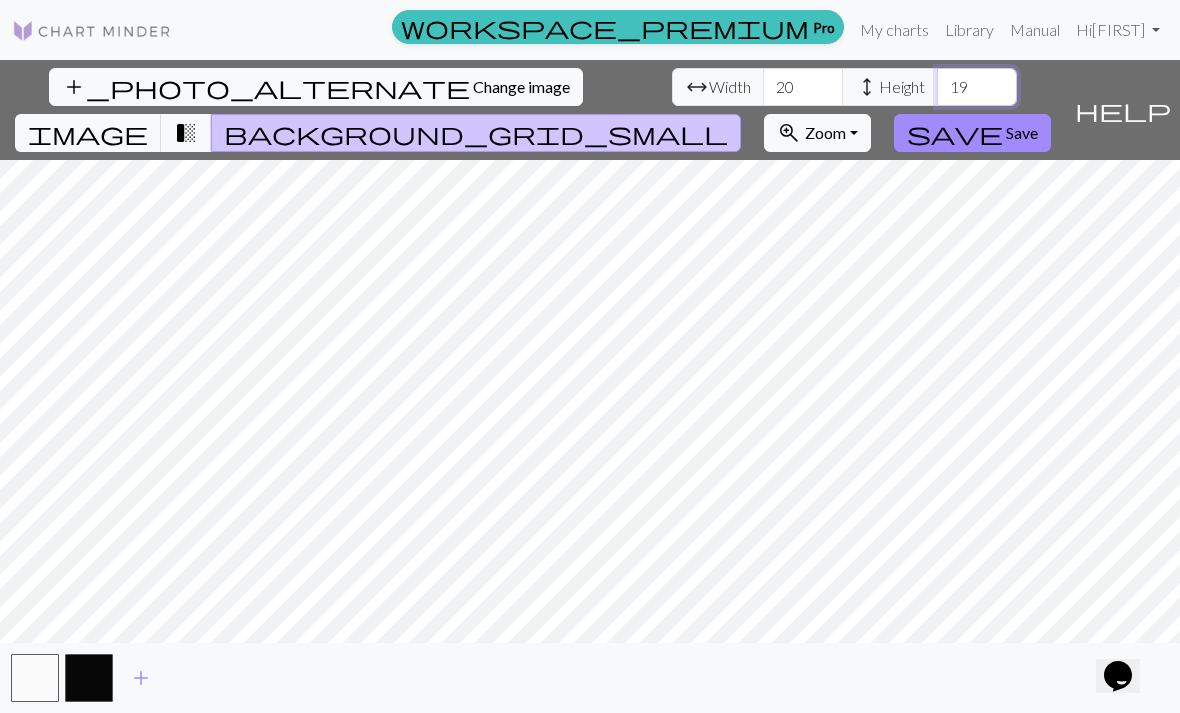 click on "19" at bounding box center (977, 87) 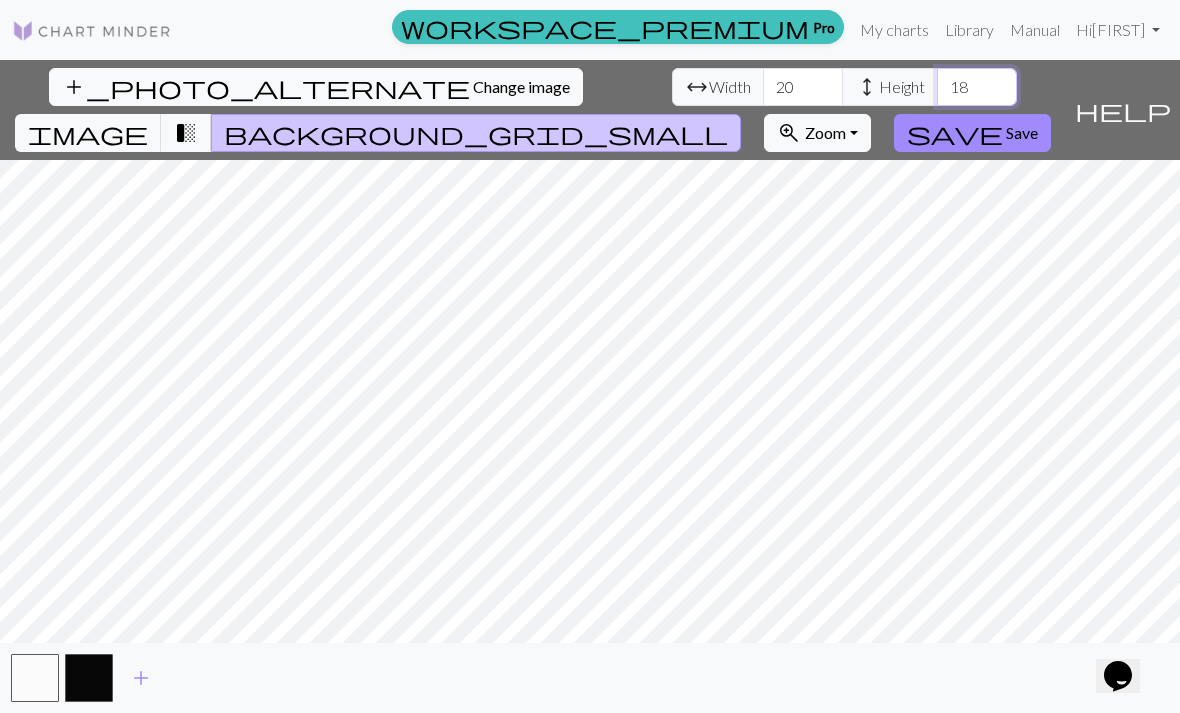 click on "18" at bounding box center (977, 87) 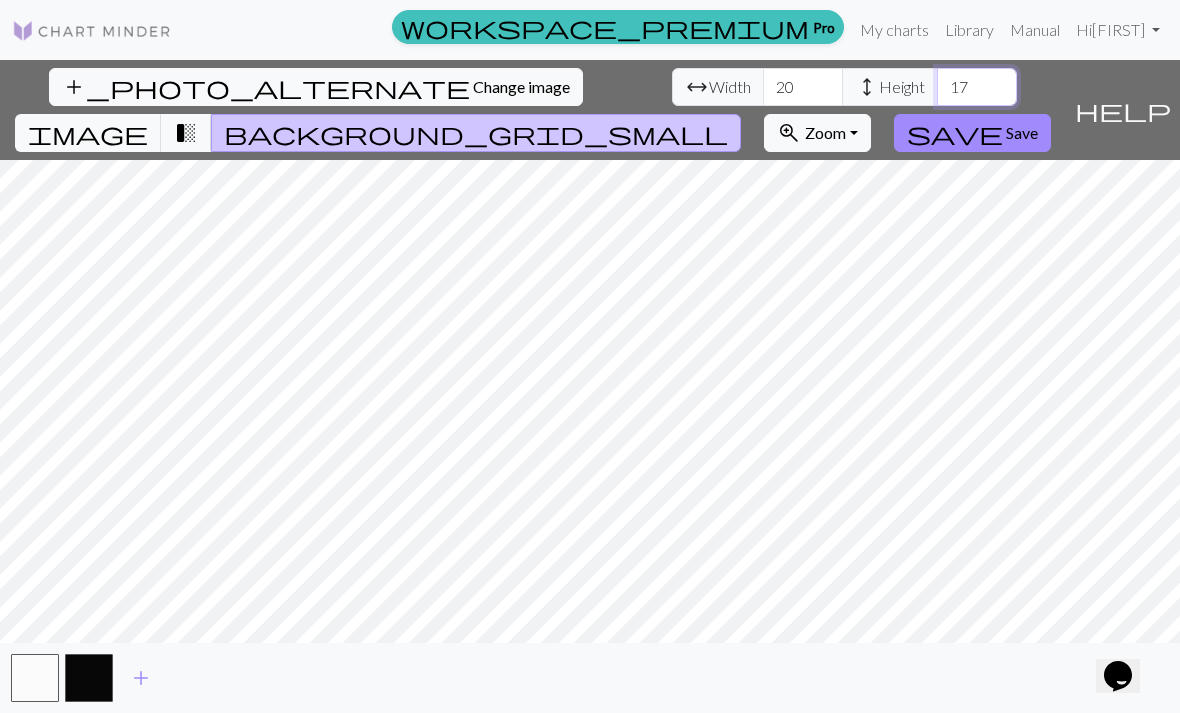 click on "17" at bounding box center [977, 87] 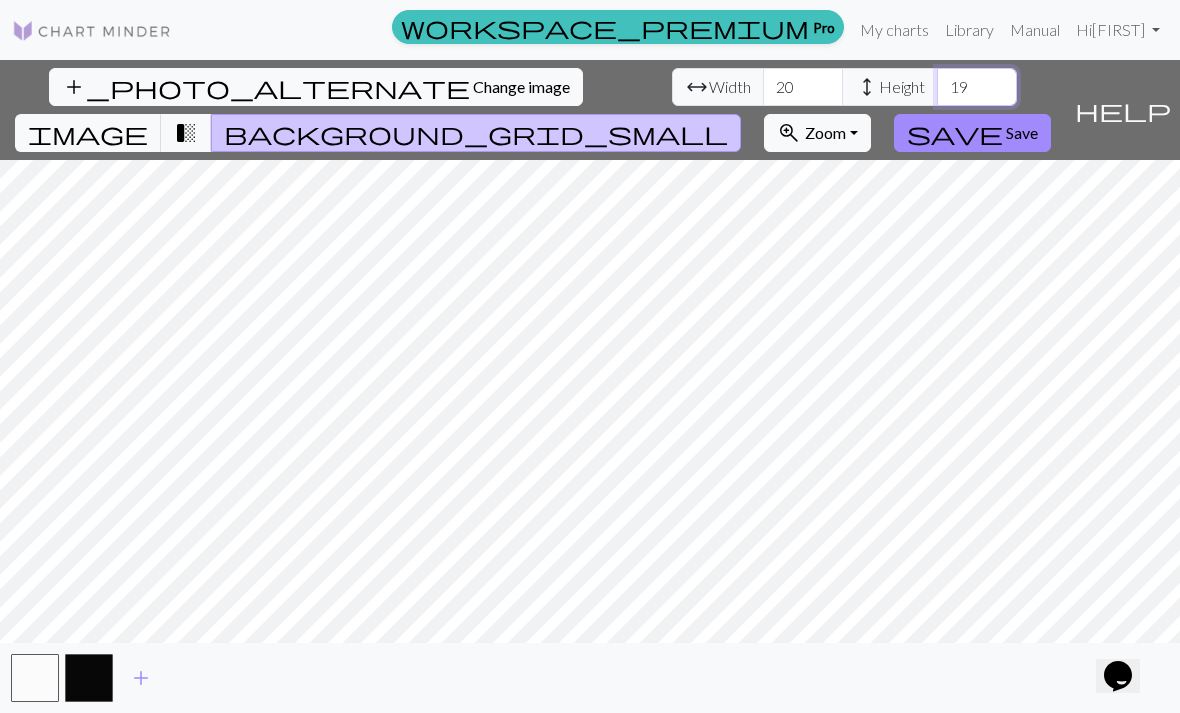 type on "19" 